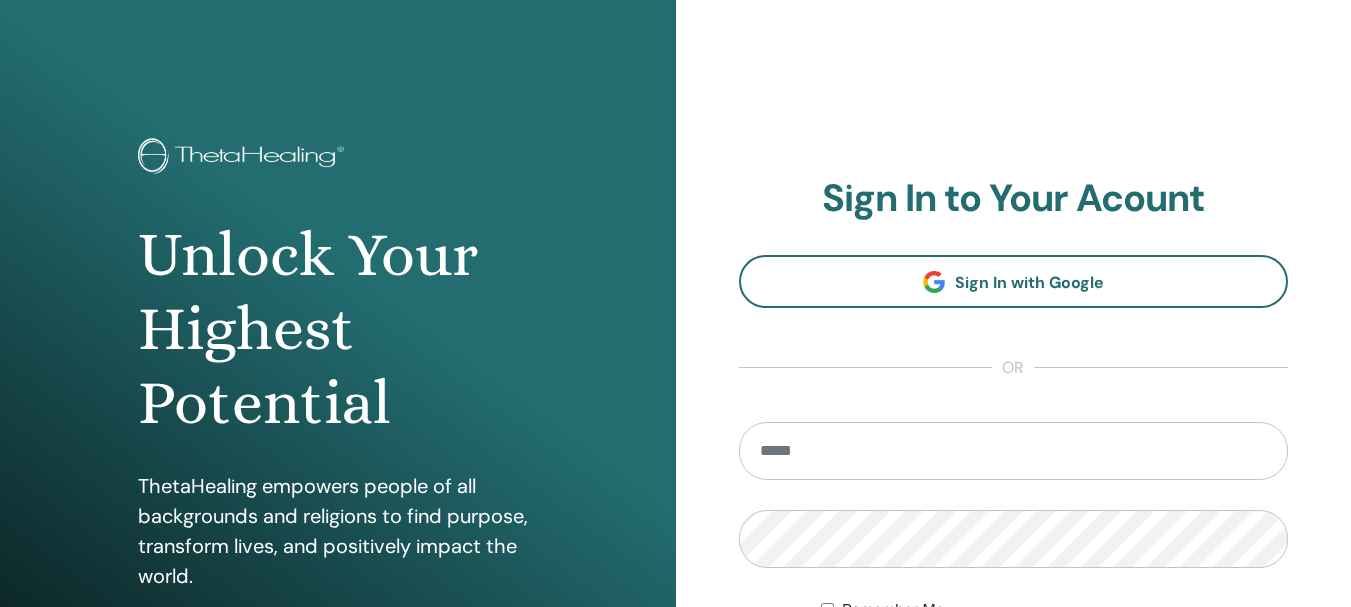 scroll, scrollTop: 0, scrollLeft: 0, axis: both 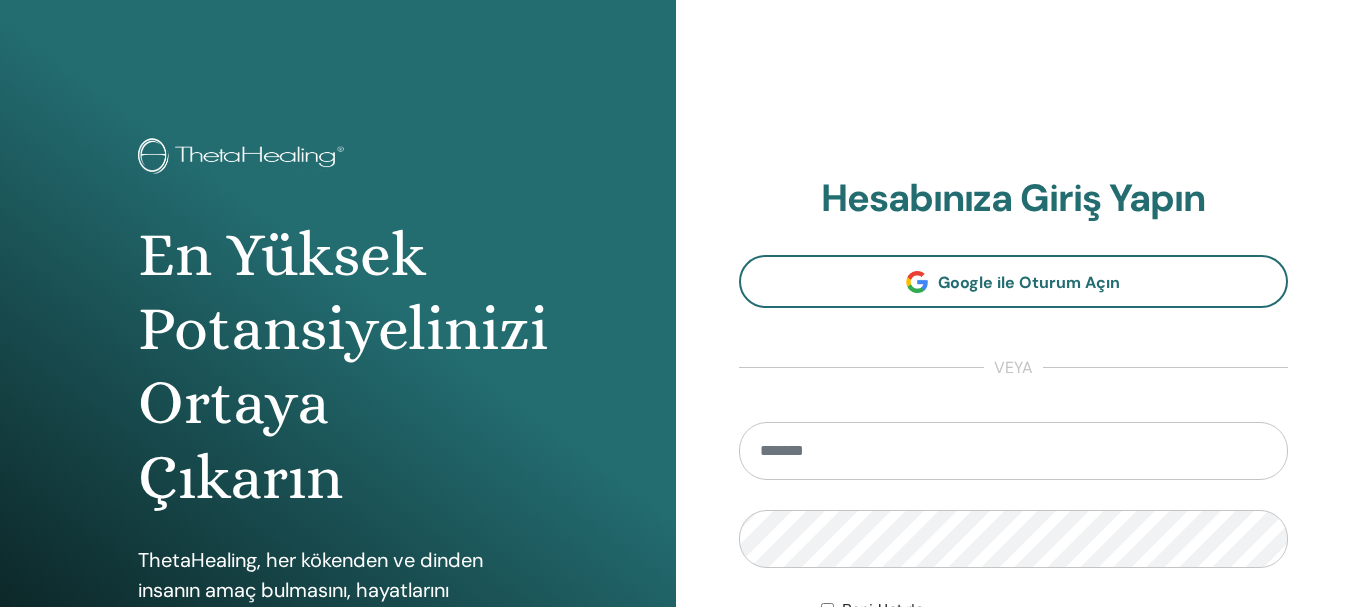type on "**********" 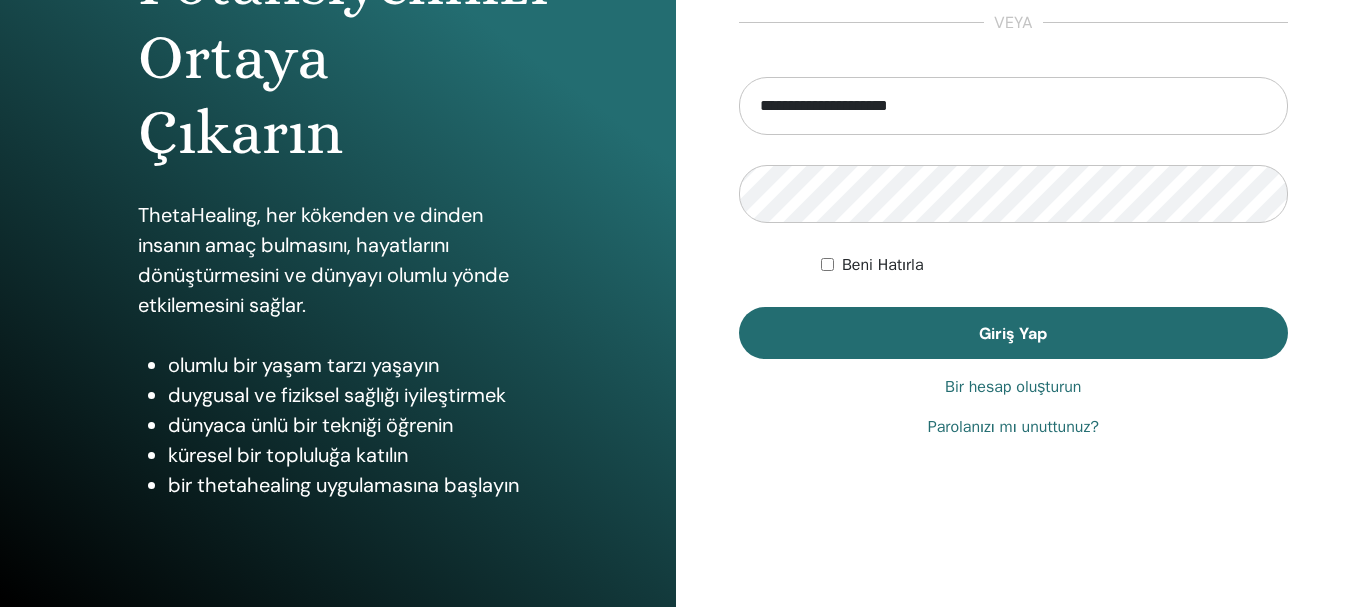 scroll, scrollTop: 353, scrollLeft: 0, axis: vertical 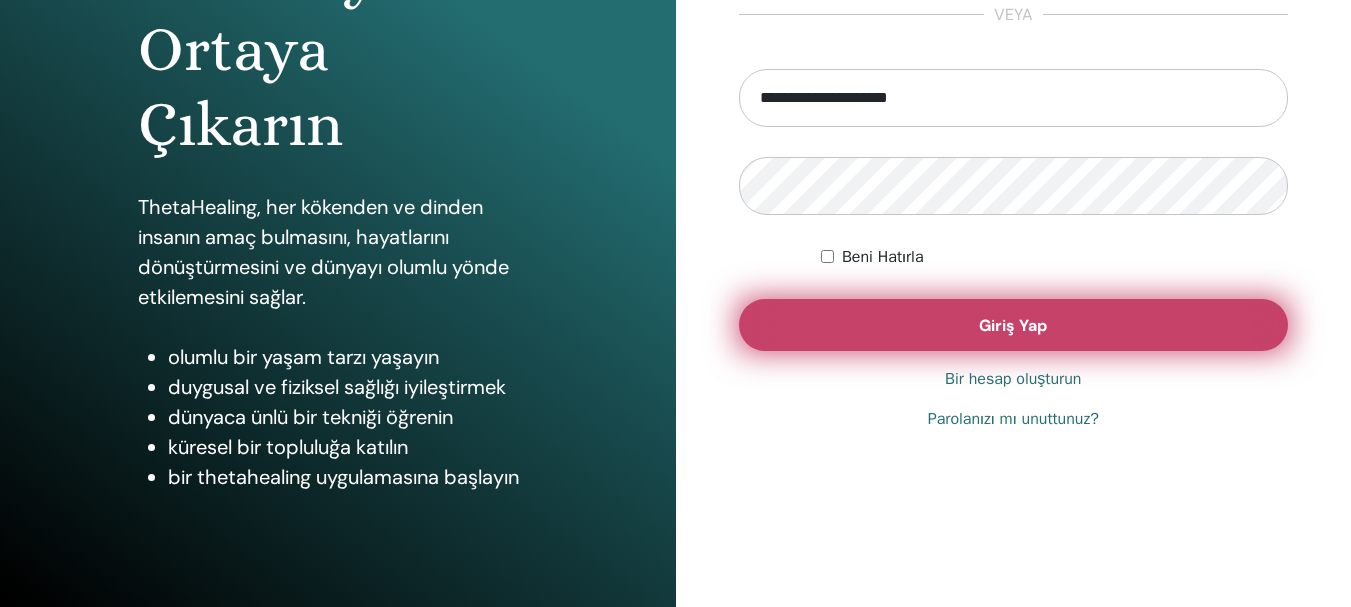 click on "Giriş Yap" at bounding box center [1014, 325] 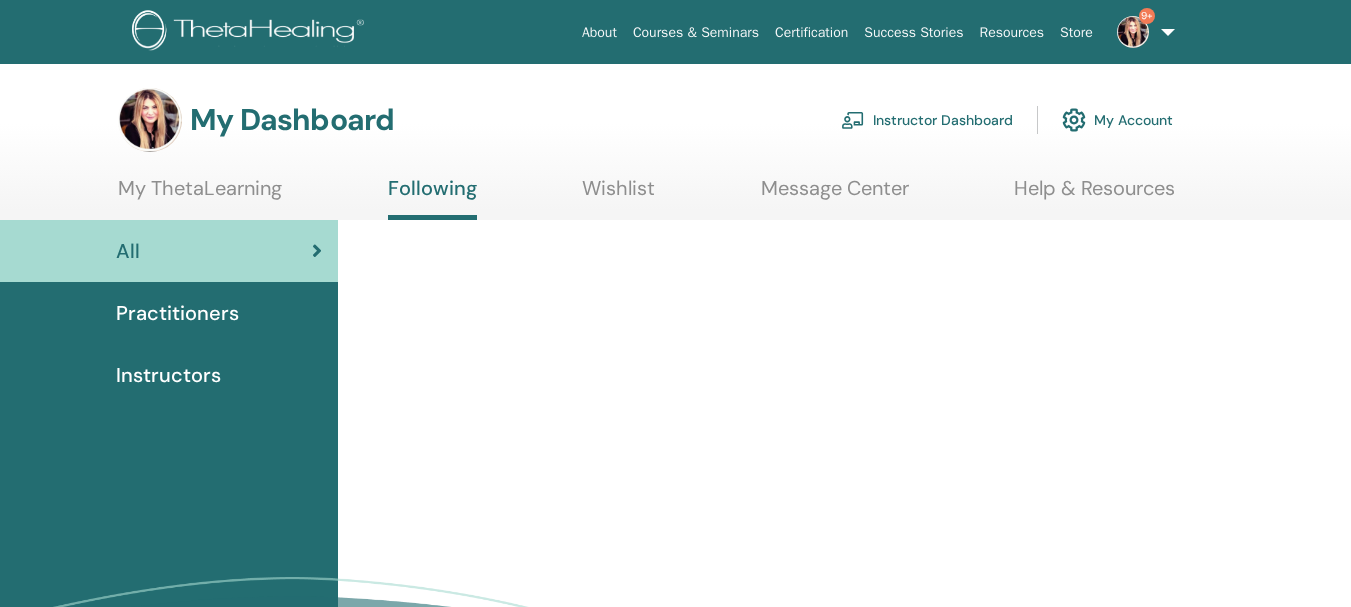 scroll, scrollTop: 0, scrollLeft: 0, axis: both 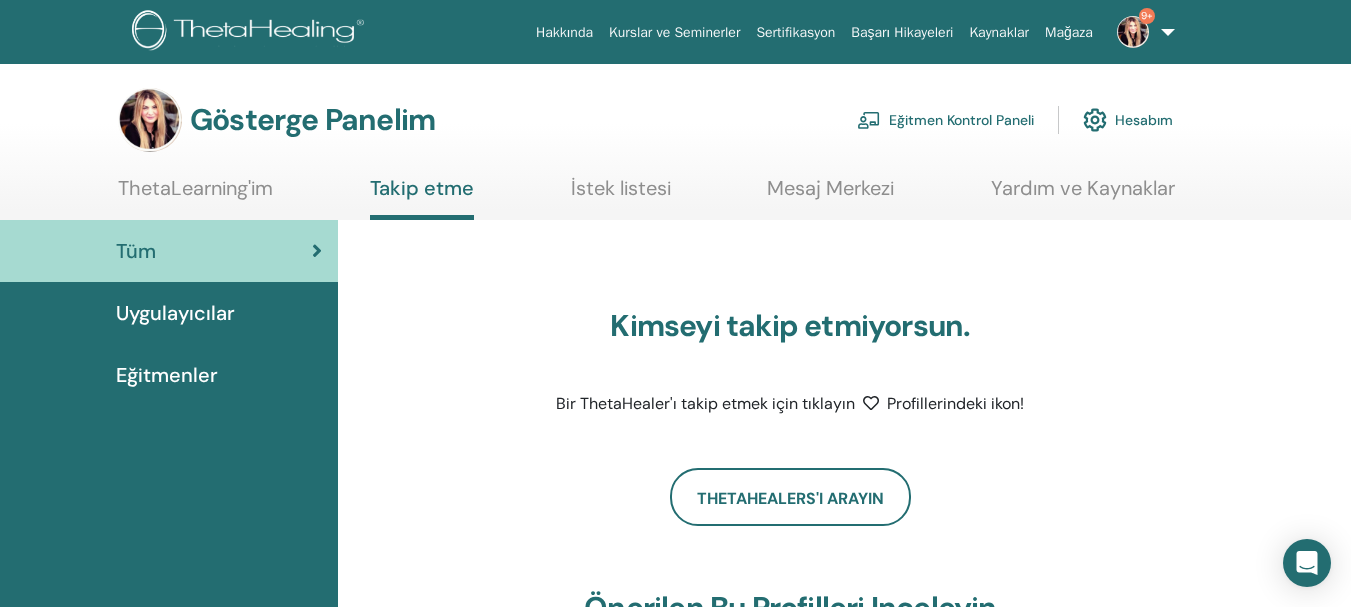 click at bounding box center (1133, 32) 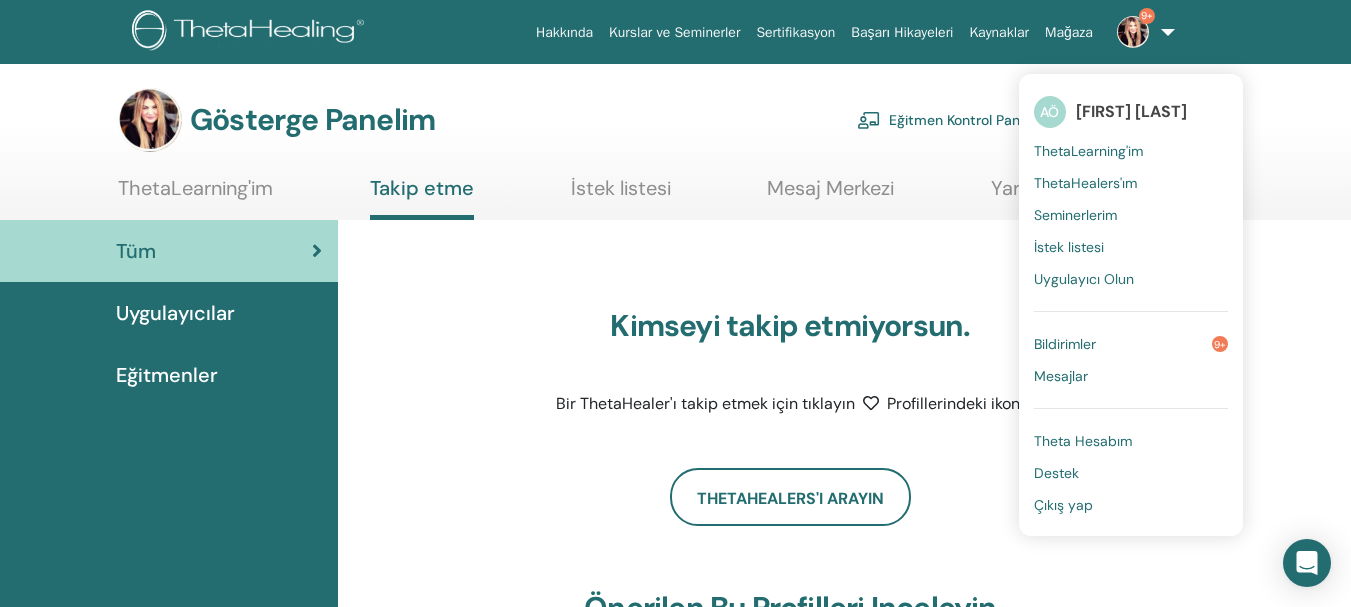 click on "Bildirimler" at bounding box center (1065, 344) 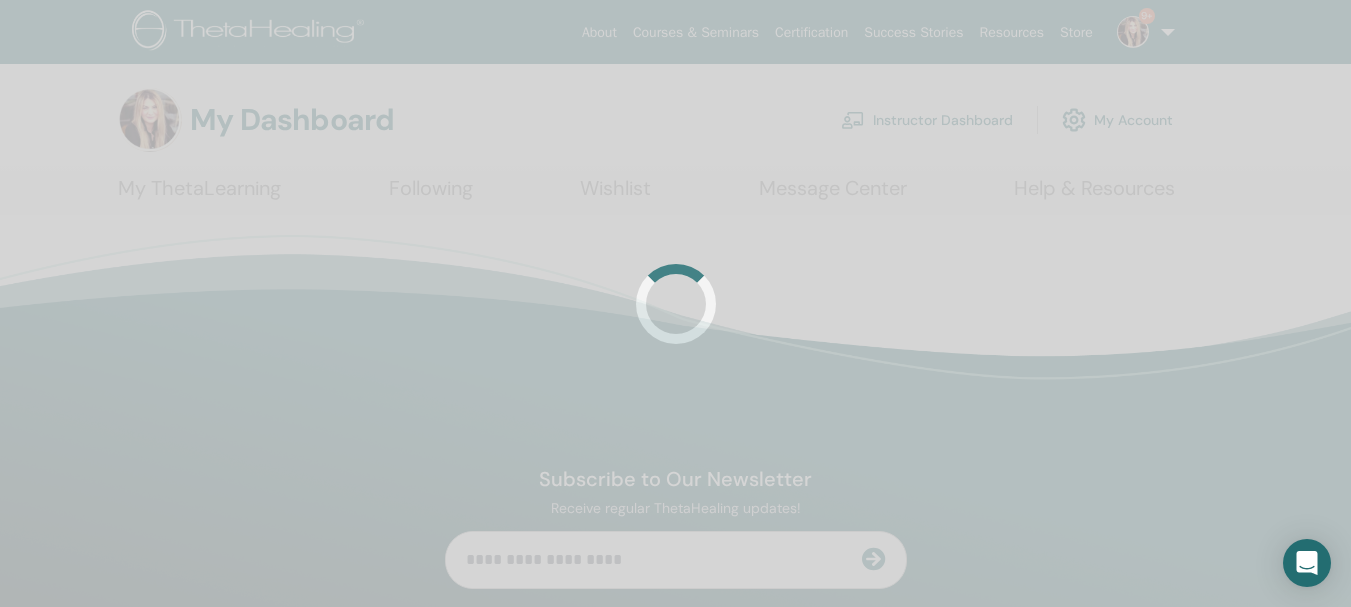 scroll, scrollTop: 0, scrollLeft: 0, axis: both 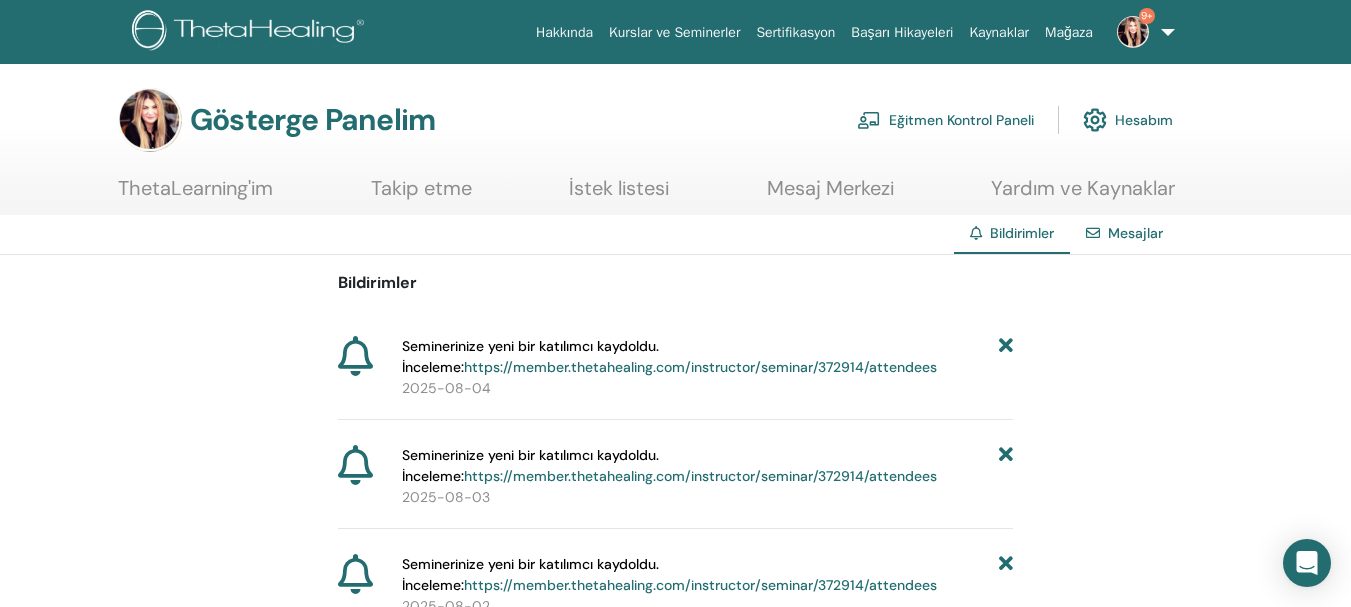 click on "Seminerinize yeni bir katılımcı kaydoldu. İnceleme:  https://member.thetahealing.com/instructor/seminar/372914/attendees" at bounding box center (700, 357) 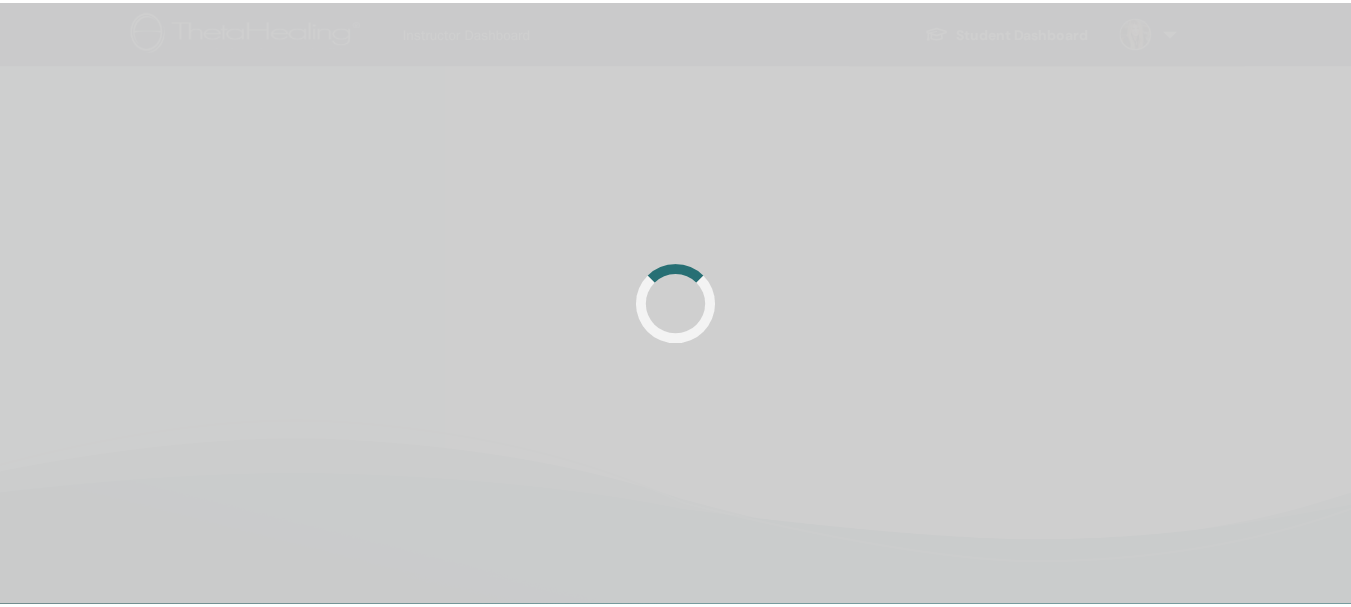 scroll, scrollTop: 0, scrollLeft: 0, axis: both 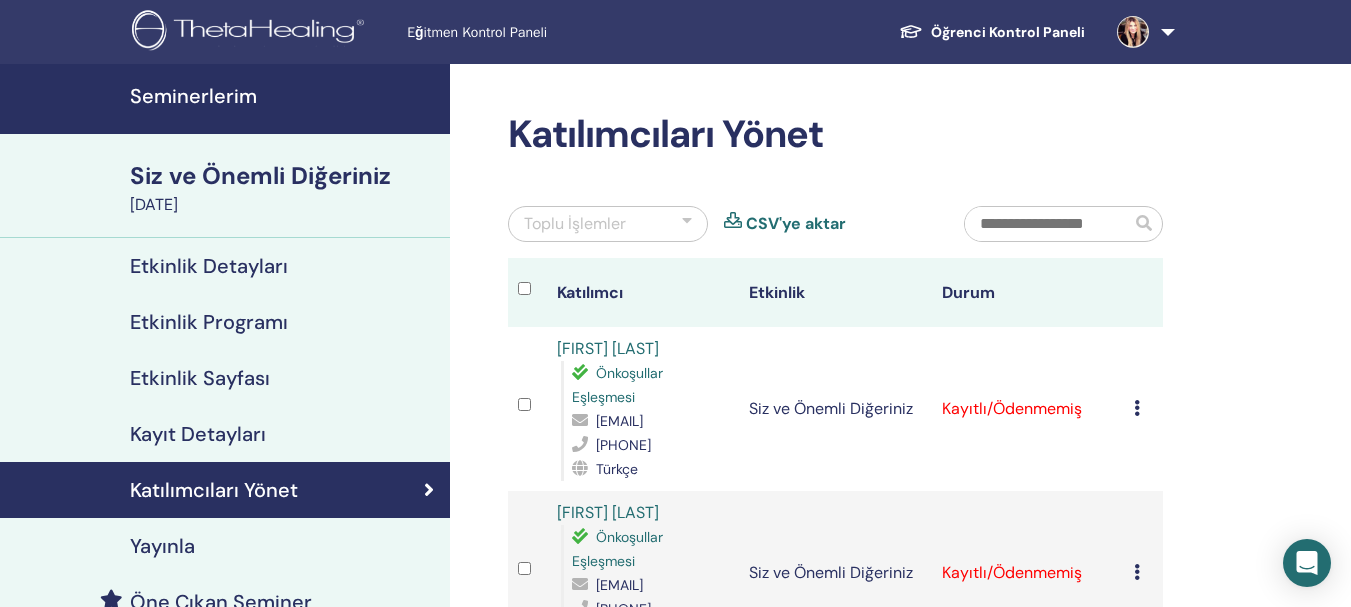 click at bounding box center (1137, 408) 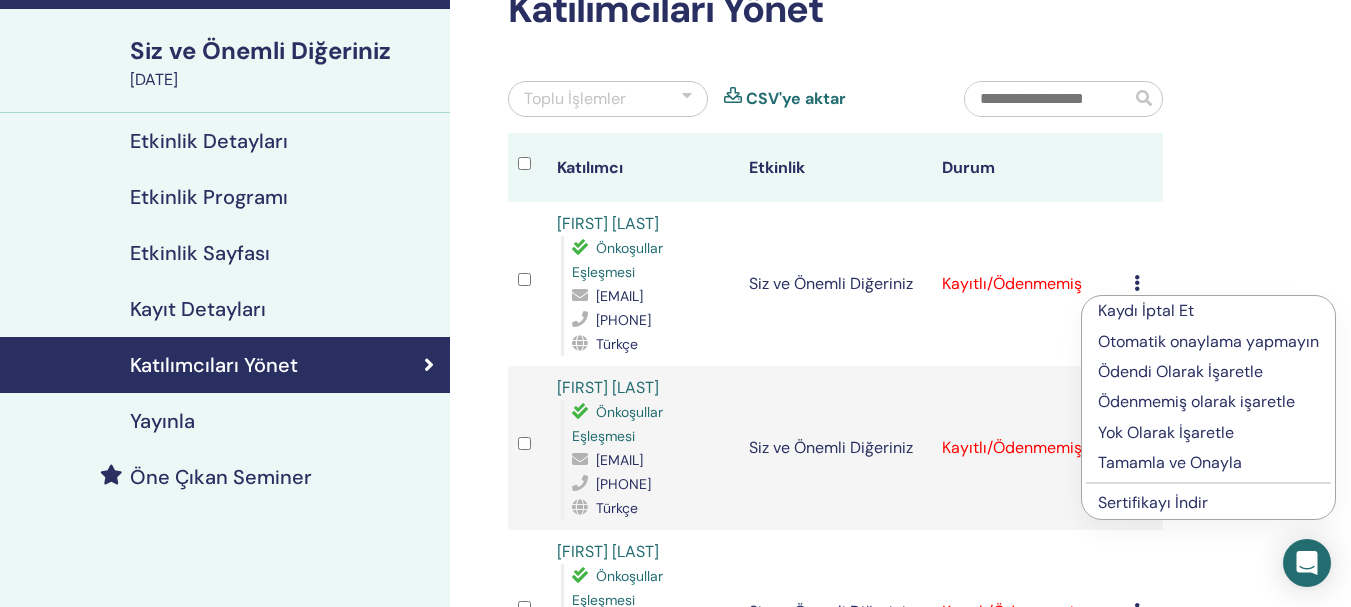 scroll, scrollTop: 179, scrollLeft: 0, axis: vertical 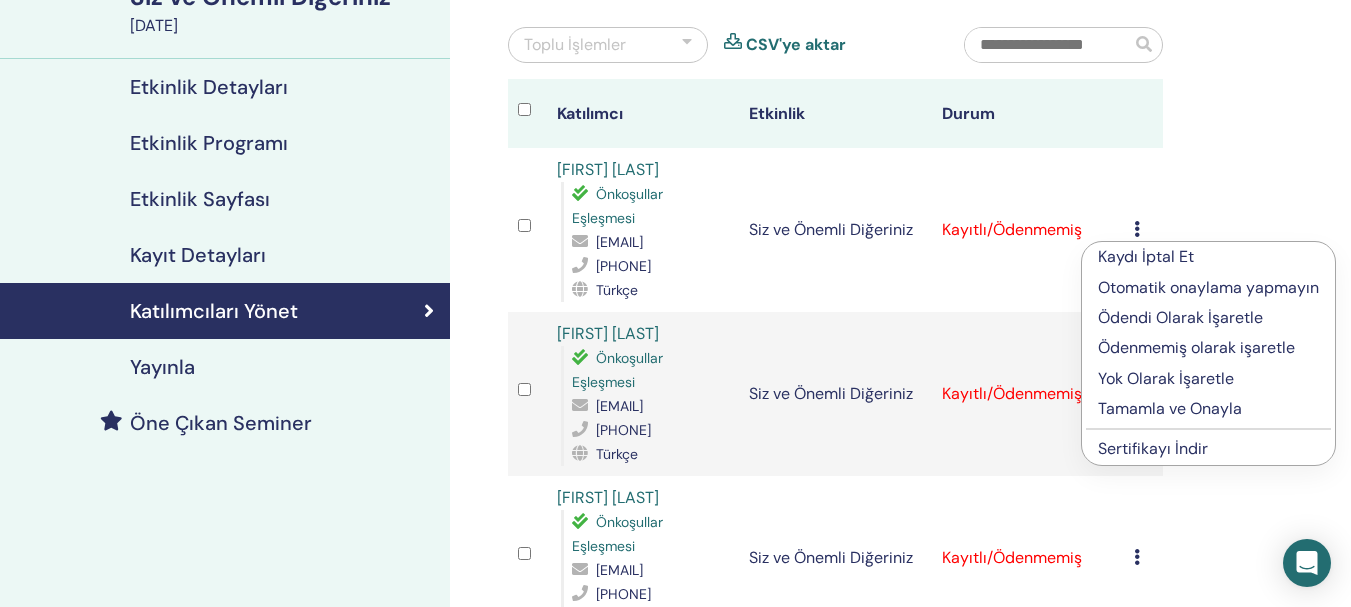 click on "Tamamla ve Onayla" at bounding box center [1170, 408] 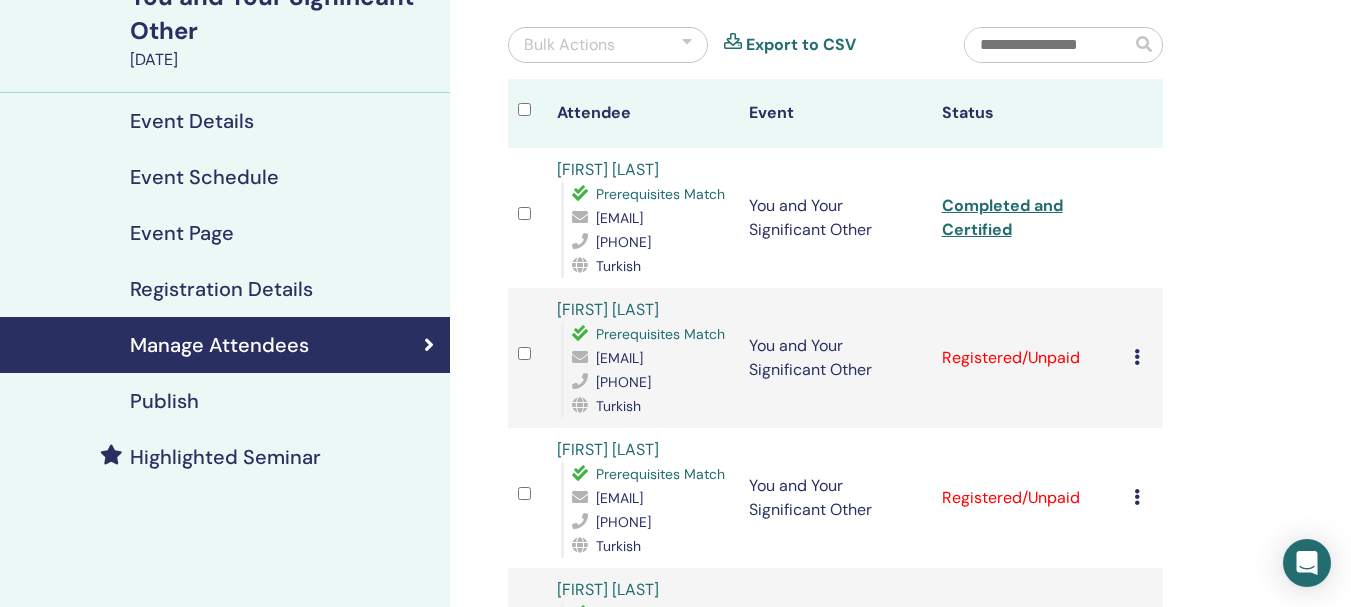 scroll, scrollTop: 179, scrollLeft: 0, axis: vertical 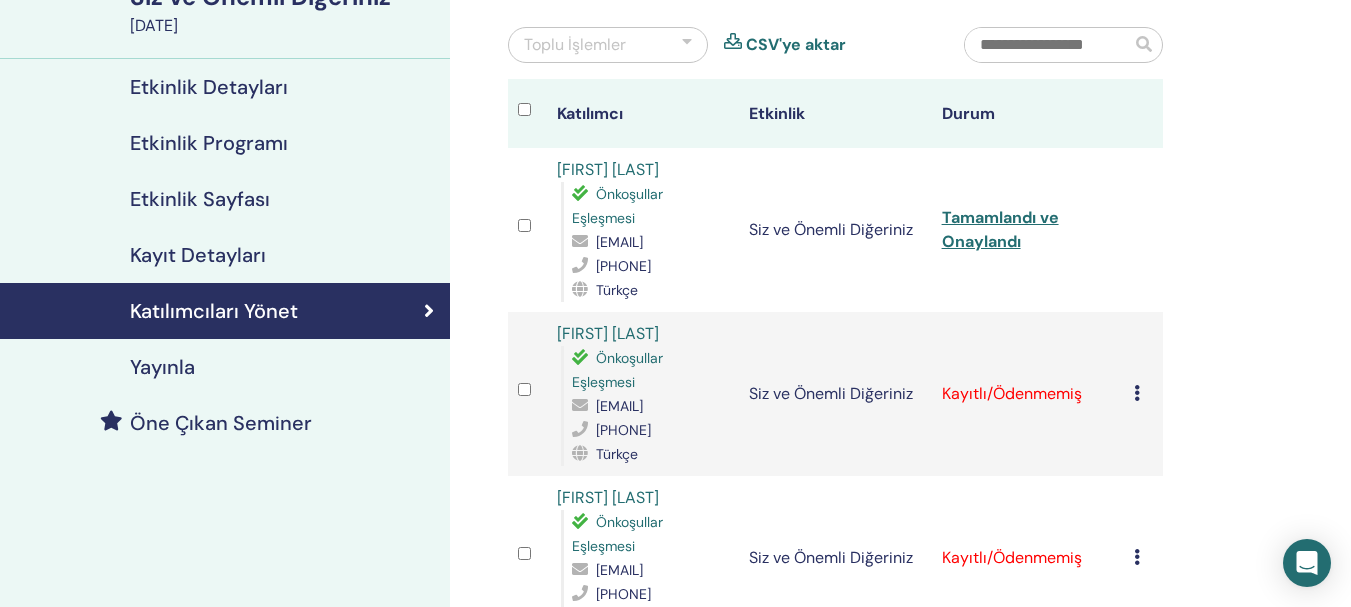 click on "Kaydı İptal Et Otomatik onaylama yapmayın Ödendi Olarak İşaretle Ödenmemiş olarak işaretle Yok Olarak İşaretle Tamamla ve Onayla Sertifikayı İndir" at bounding box center [1143, 394] 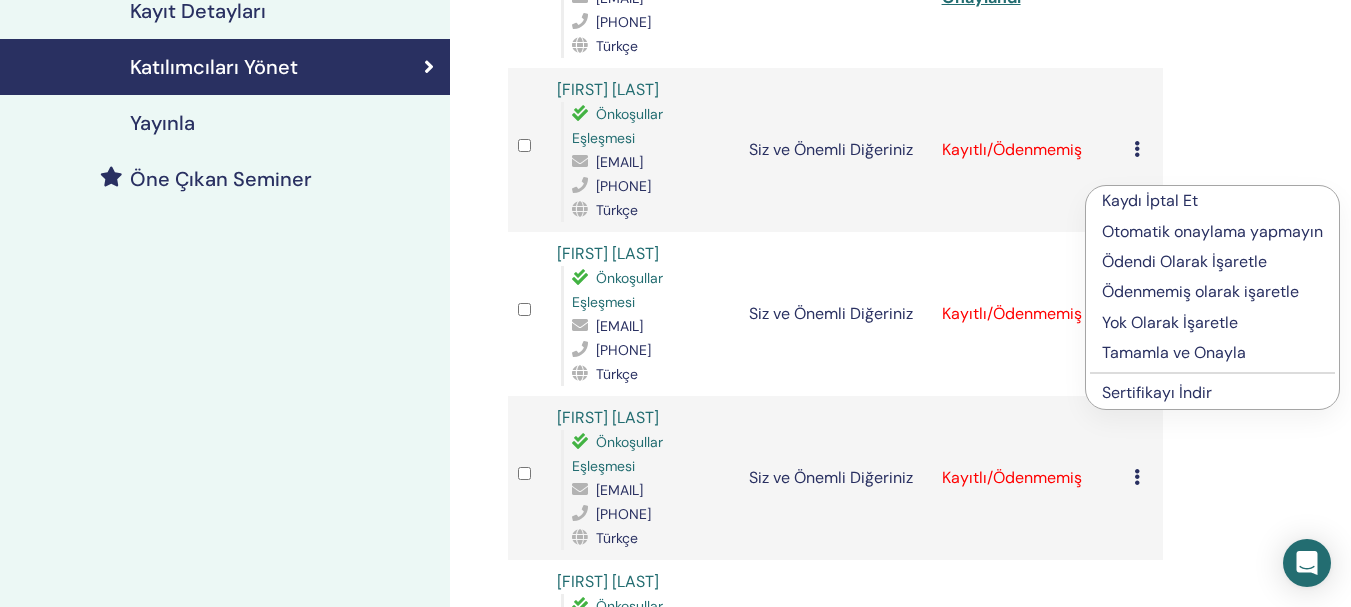 scroll, scrollTop: 429, scrollLeft: 0, axis: vertical 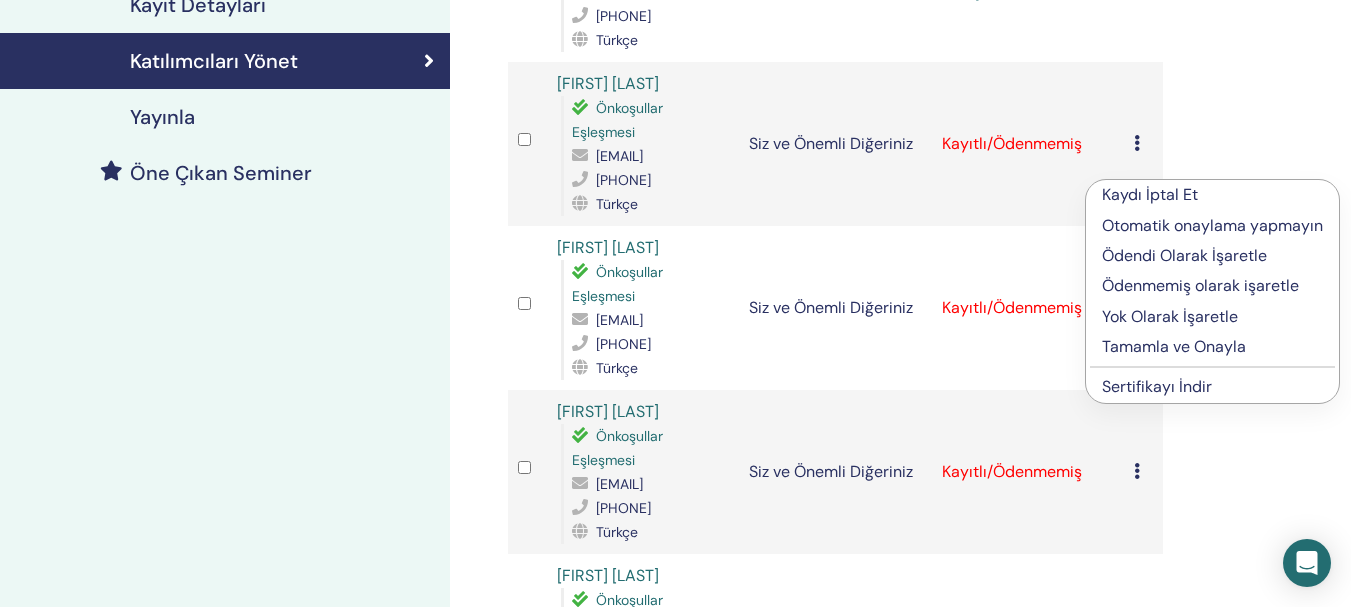 click on "Tamamla ve Onayla" at bounding box center (1174, 346) 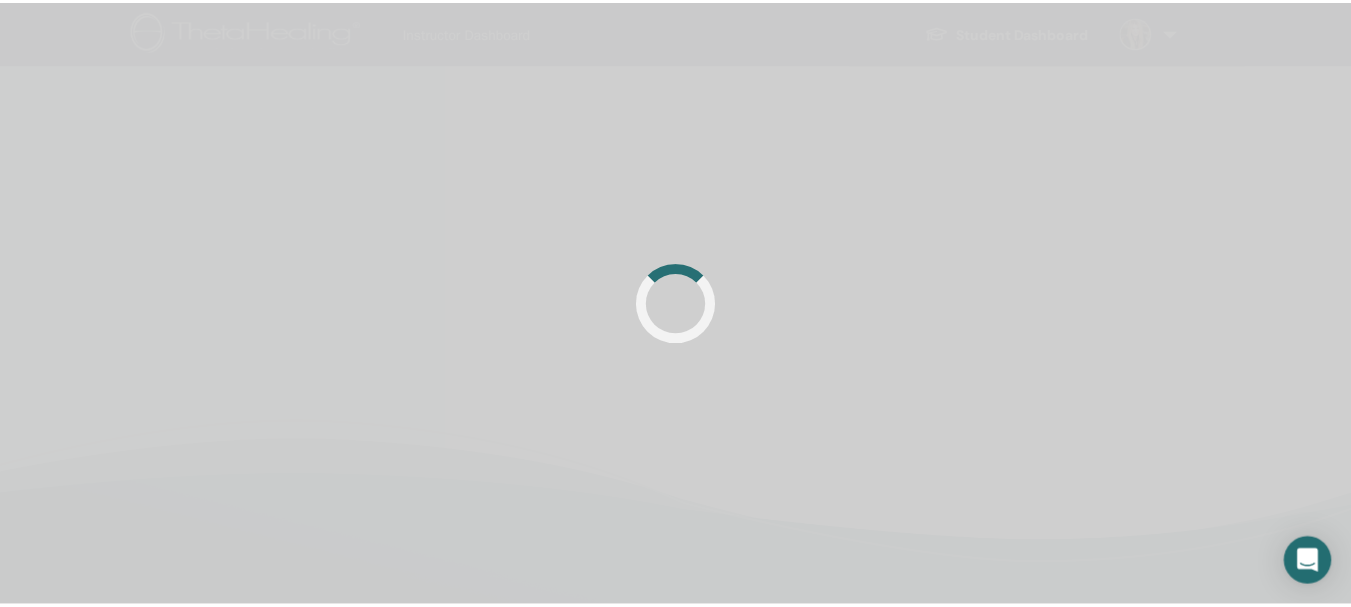 scroll, scrollTop: 0, scrollLeft: 0, axis: both 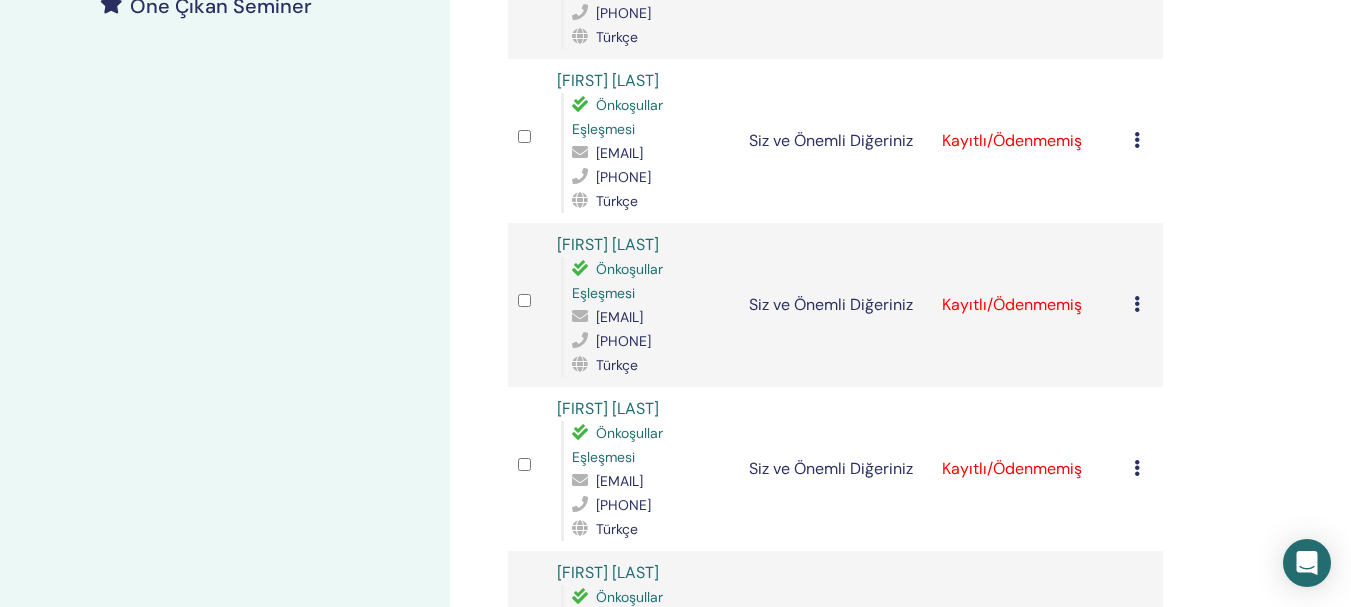 click at bounding box center [1137, 140] 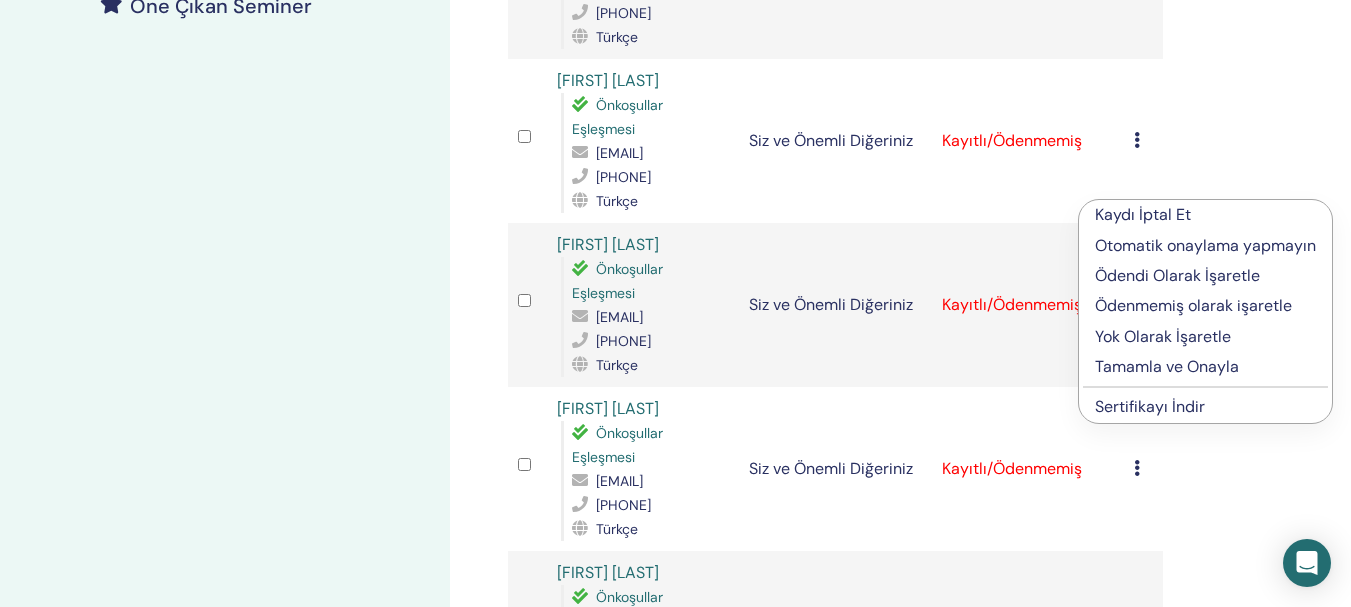 click on "Tamamla ve Onayla" at bounding box center [1167, 366] 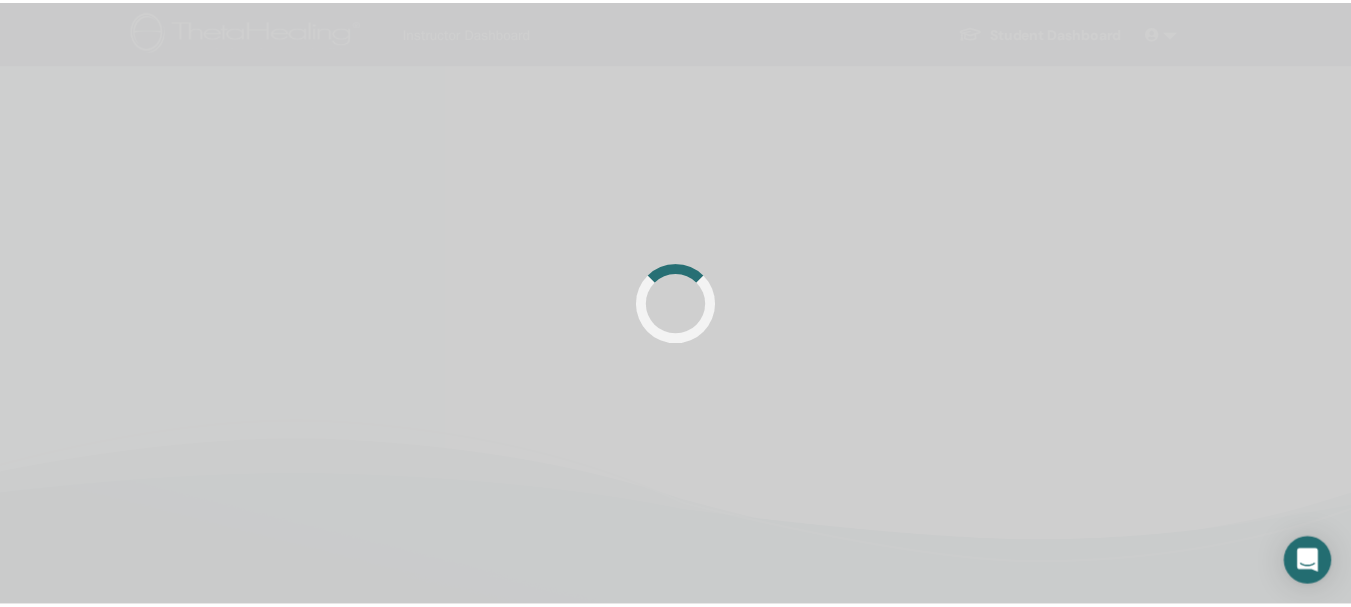 scroll, scrollTop: 0, scrollLeft: 0, axis: both 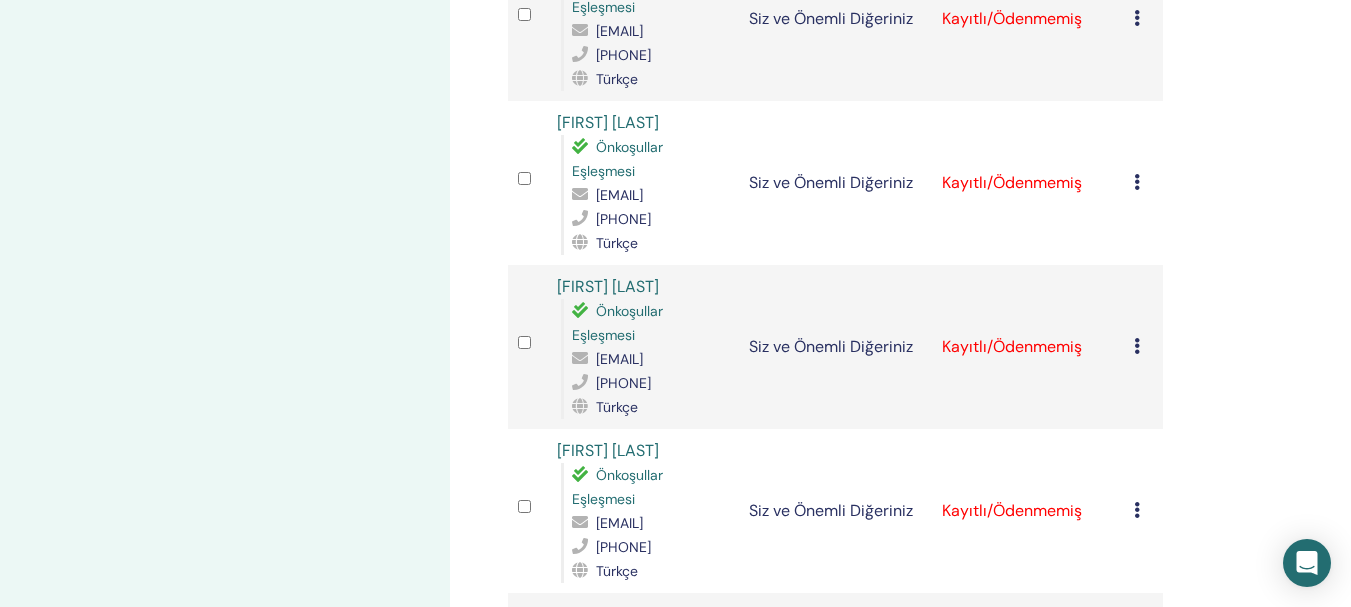 click at bounding box center [1137, 18] 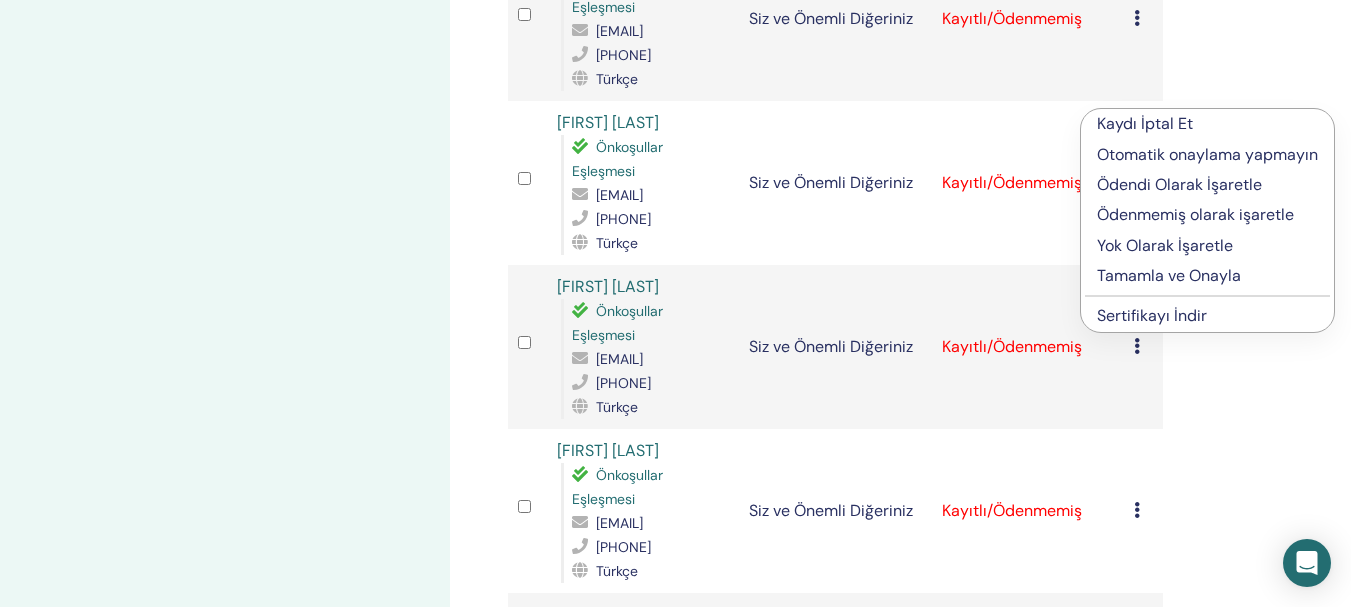 click on "Tamamla ve Onayla" at bounding box center (1169, 275) 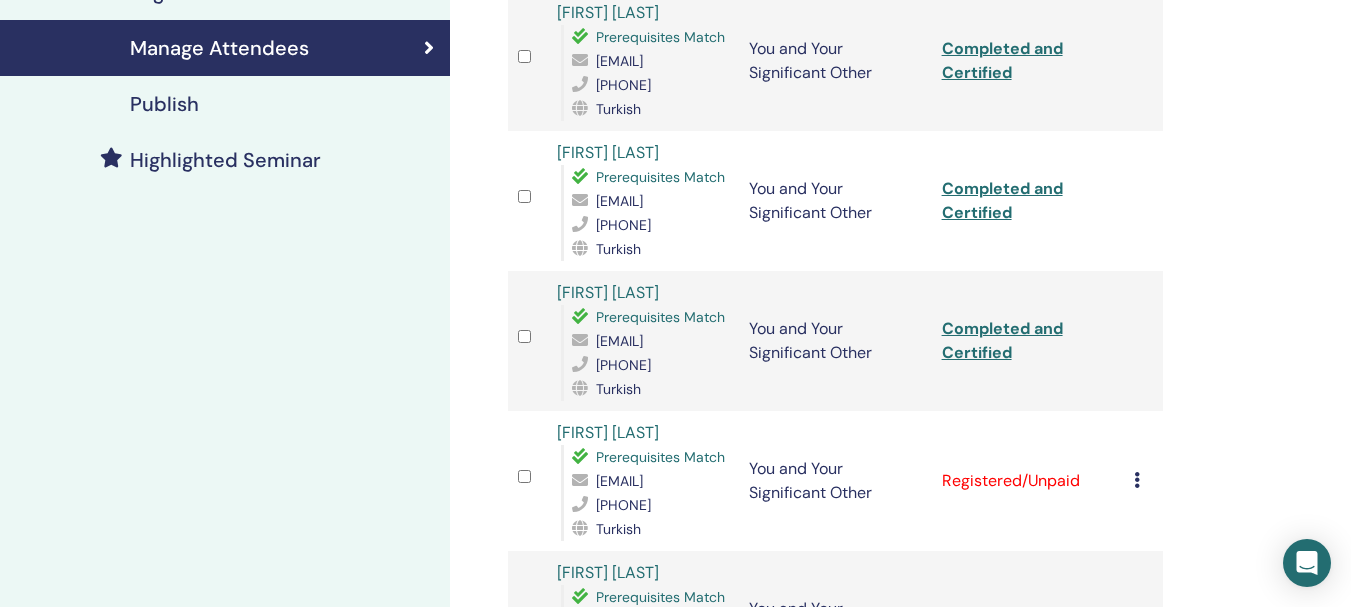 scroll, scrollTop: 476, scrollLeft: 0, axis: vertical 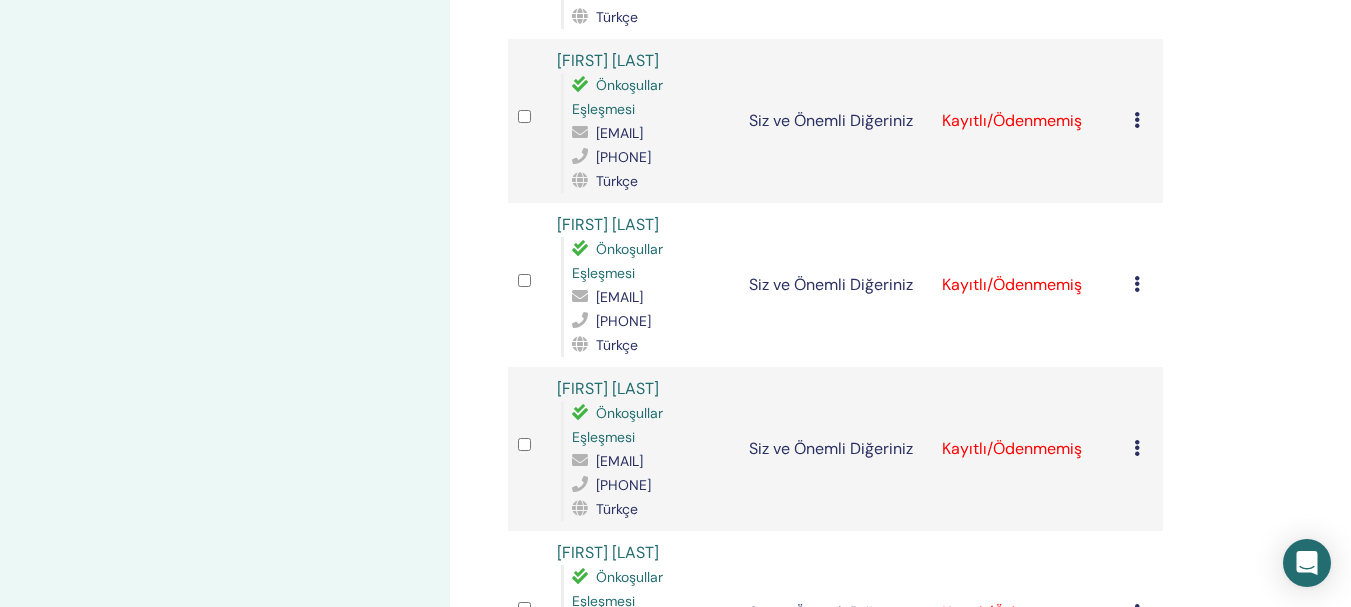 click at bounding box center [1137, -44] 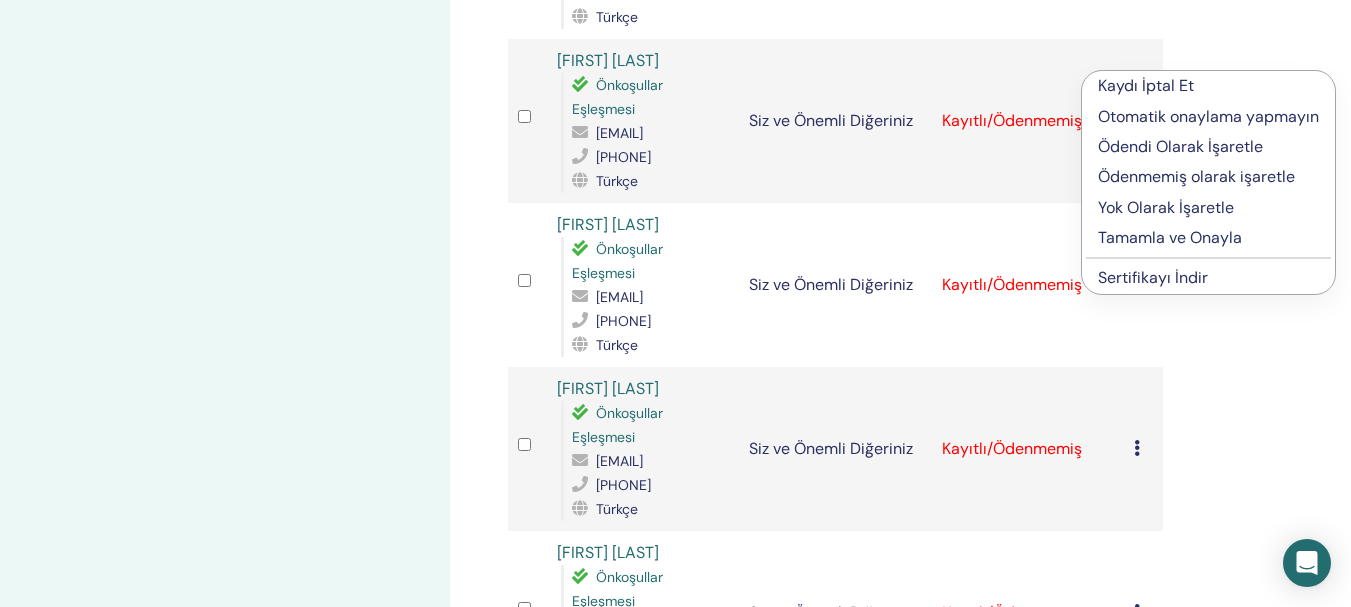 click on "Tamamla ve Onayla" at bounding box center [1170, 237] 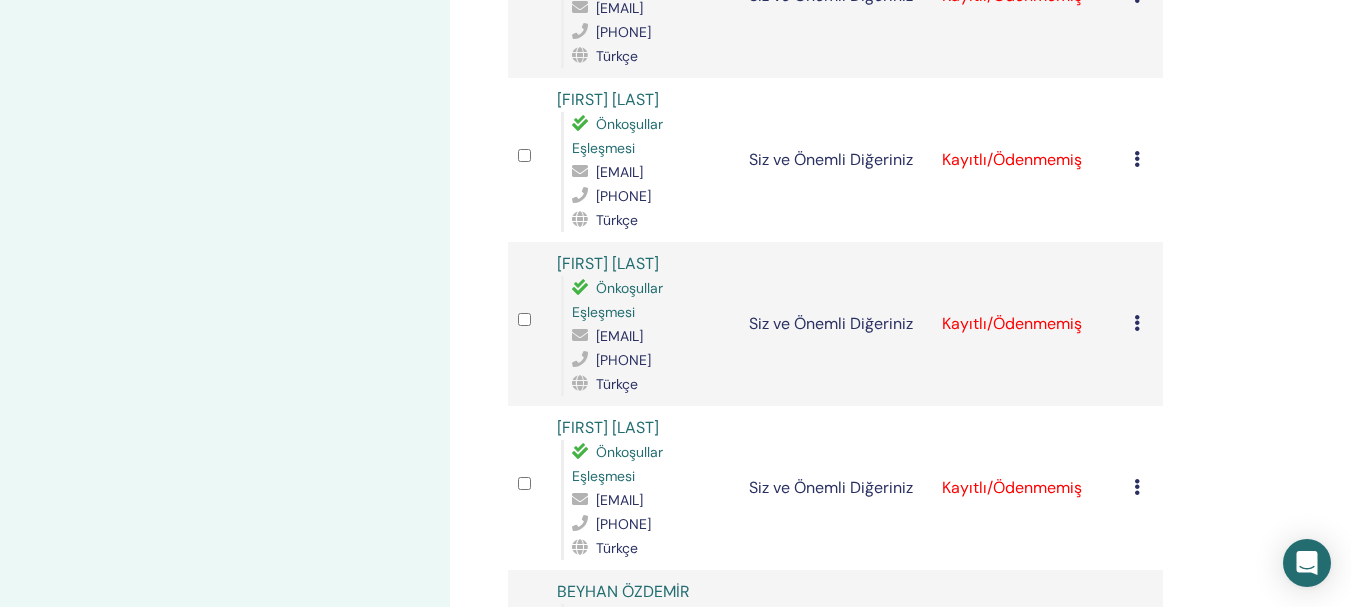 scroll, scrollTop: 1239, scrollLeft: 0, axis: vertical 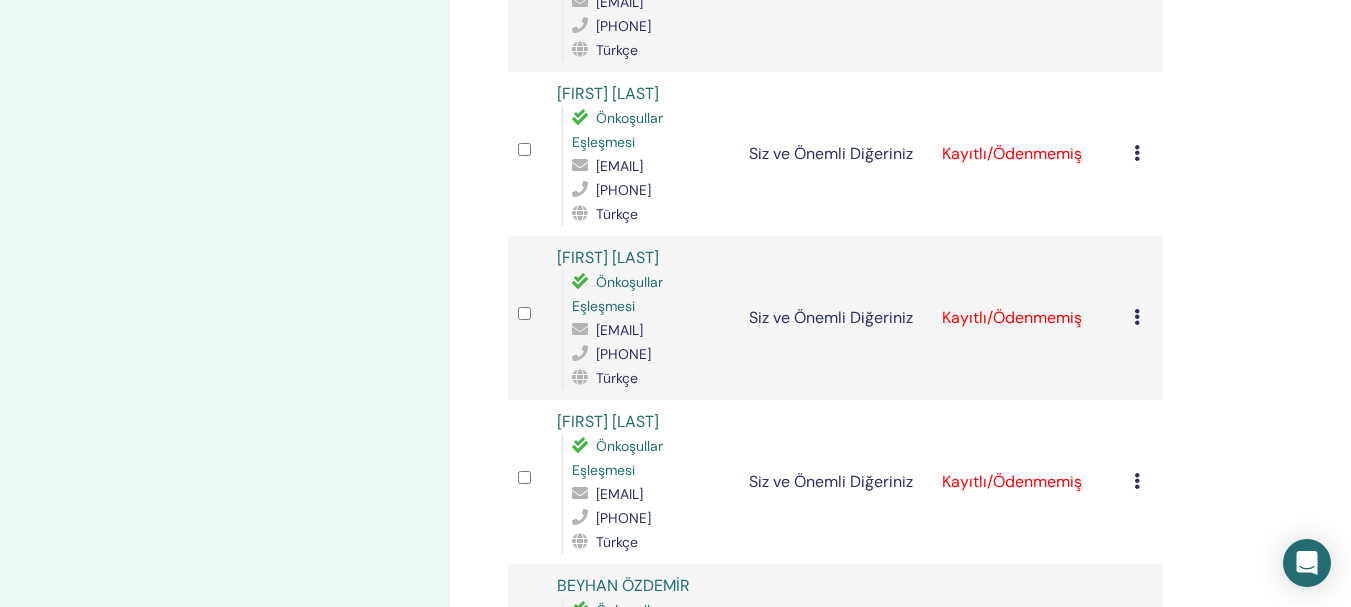 click at bounding box center (1137, -11) 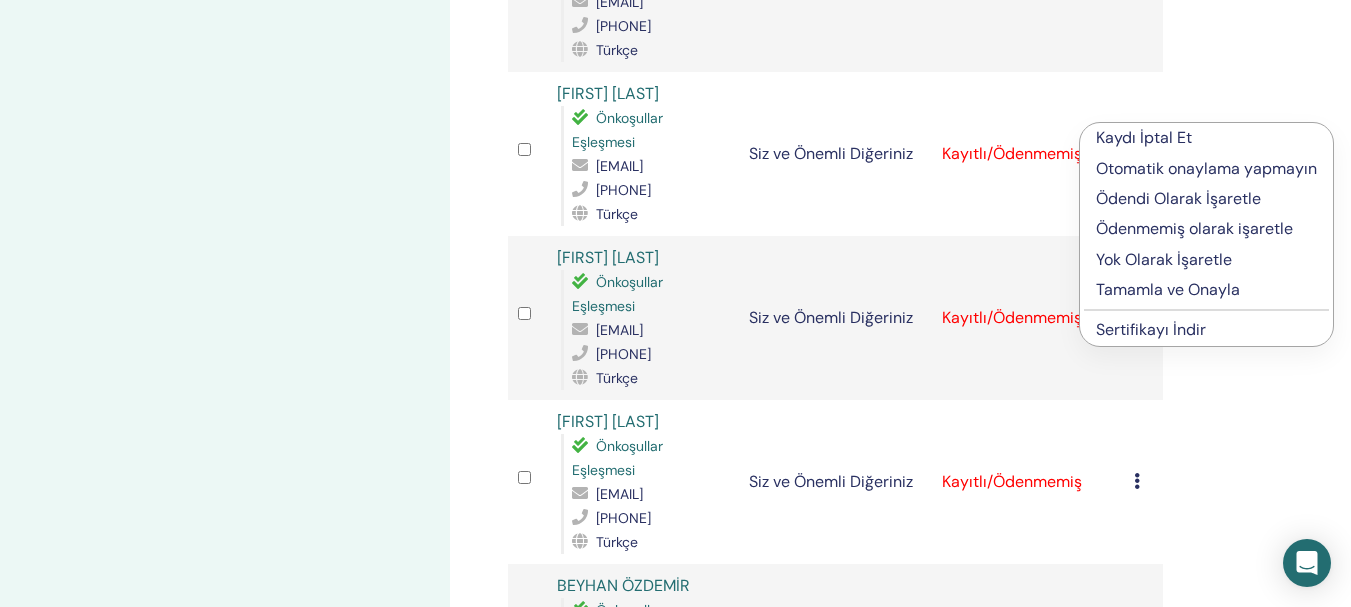 click on "Tamamla ve Onayla" at bounding box center [1168, 289] 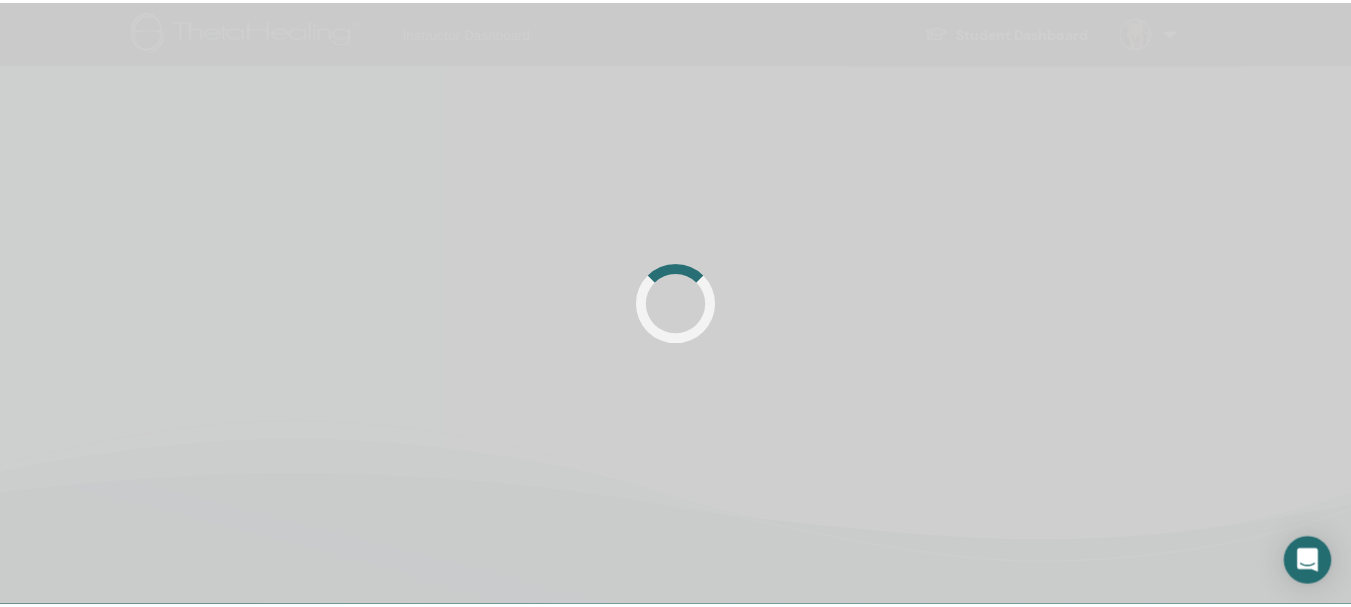 scroll, scrollTop: 0, scrollLeft: 0, axis: both 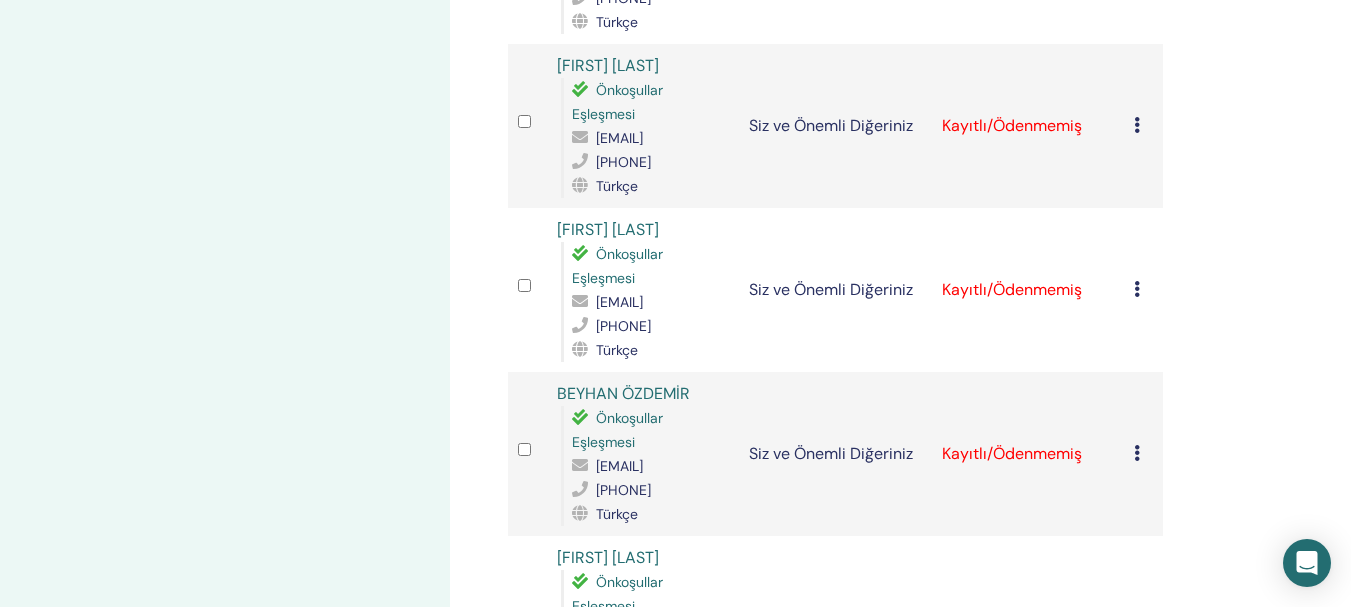 click at bounding box center [1137, -39] 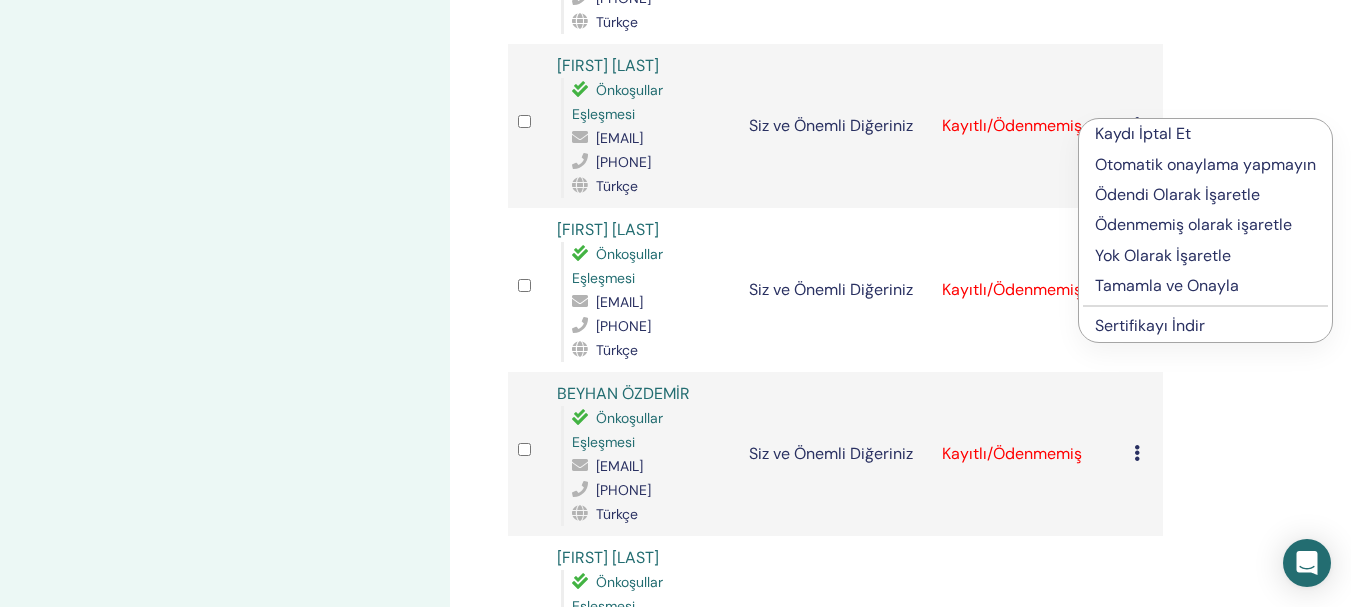 click on "Tamamla ve Onayla" at bounding box center (1167, 285) 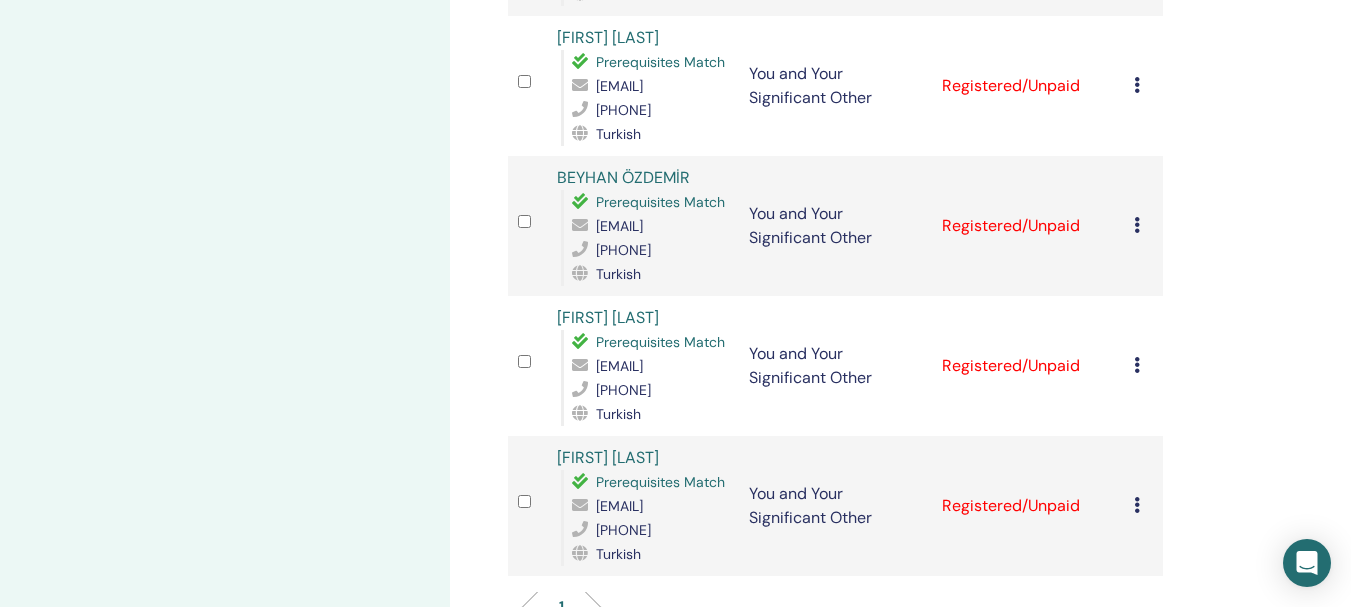 scroll, scrollTop: 1431, scrollLeft: 0, axis: vertical 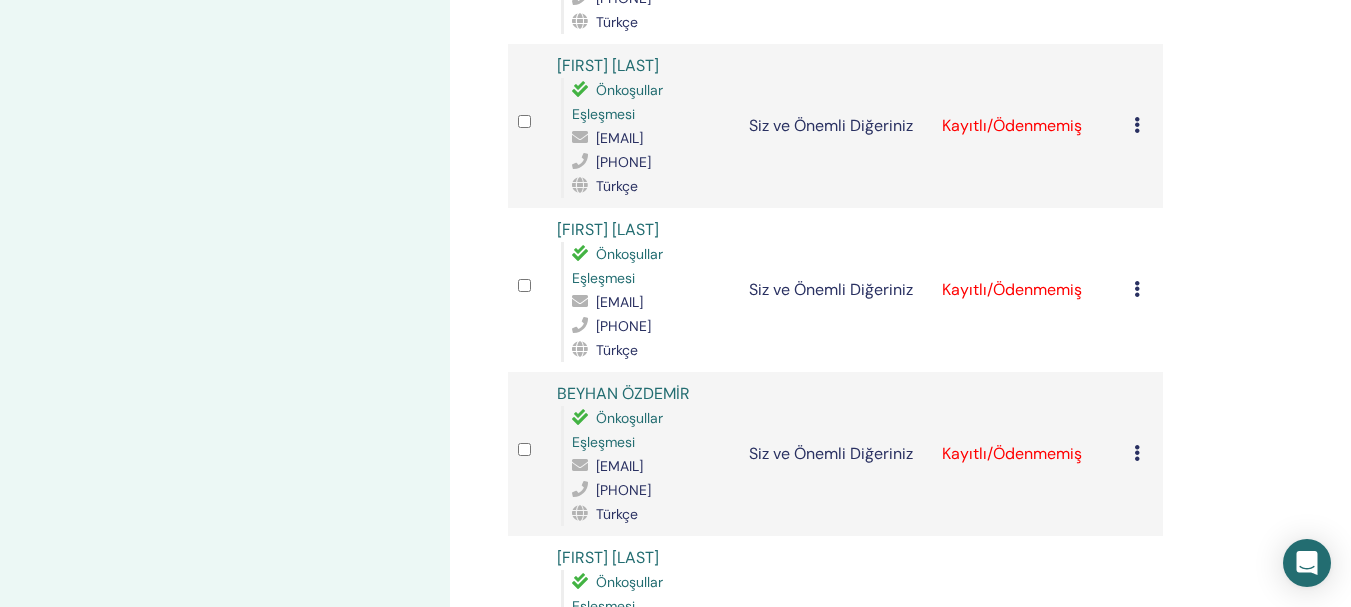 click at bounding box center [1137, 125] 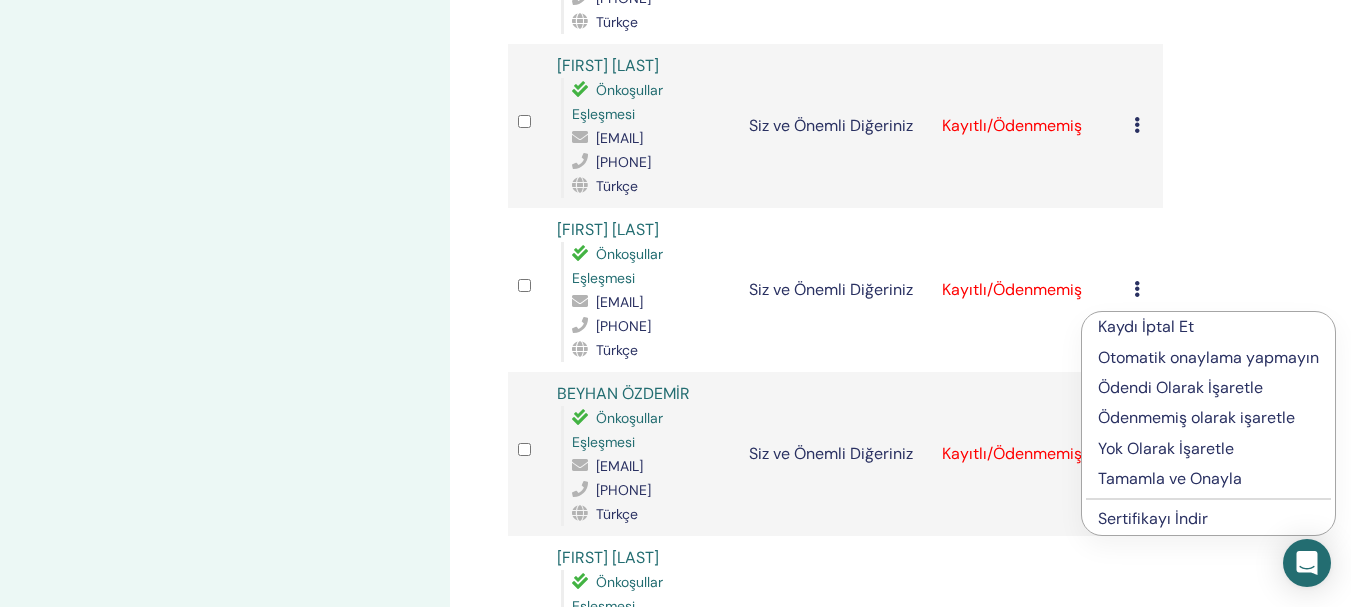 click on "Tamamla ve Onayla" at bounding box center [1170, 478] 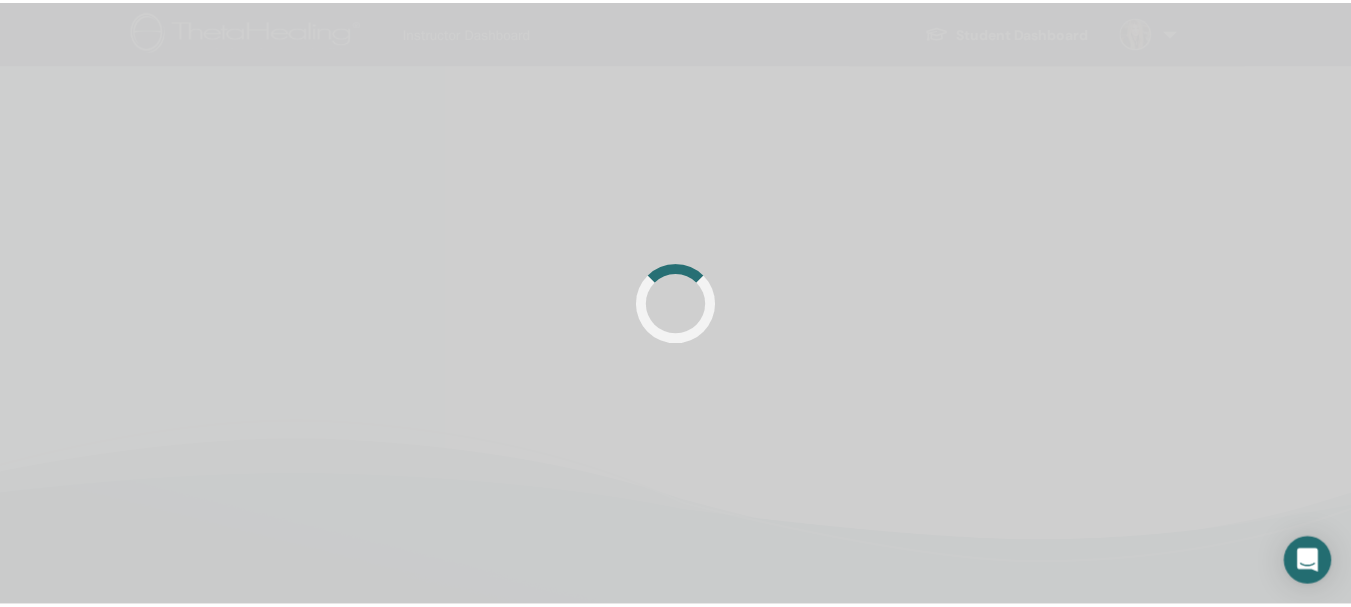 scroll, scrollTop: 0, scrollLeft: 0, axis: both 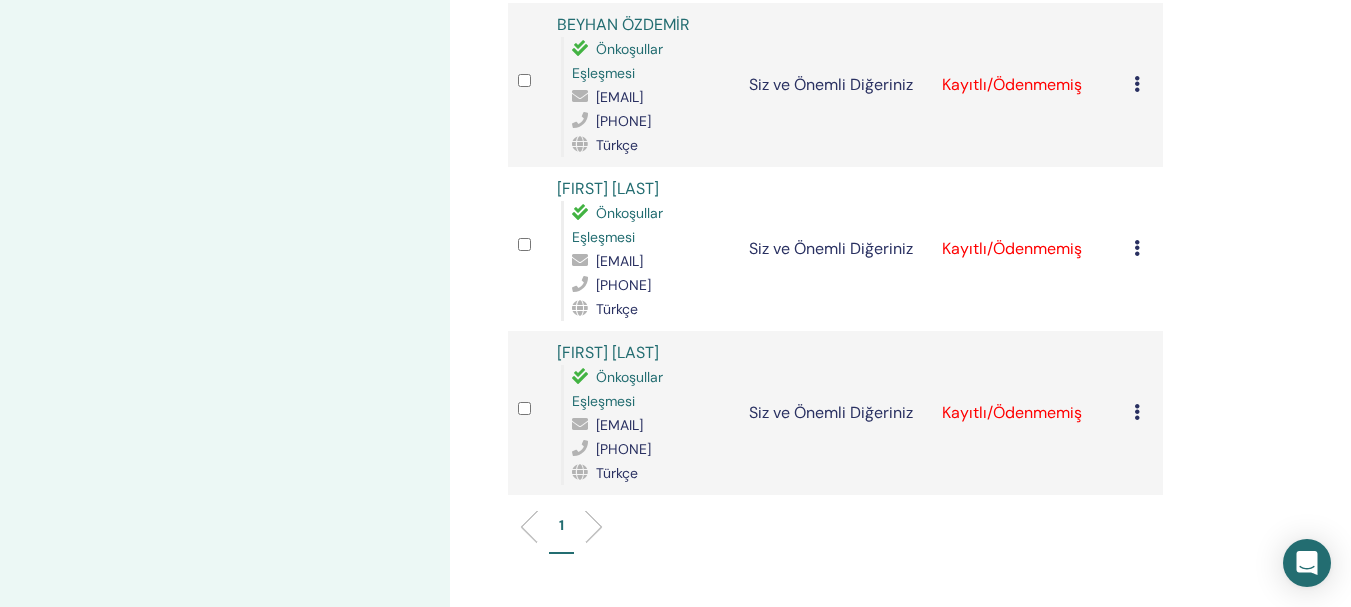 click at bounding box center (1137, -80) 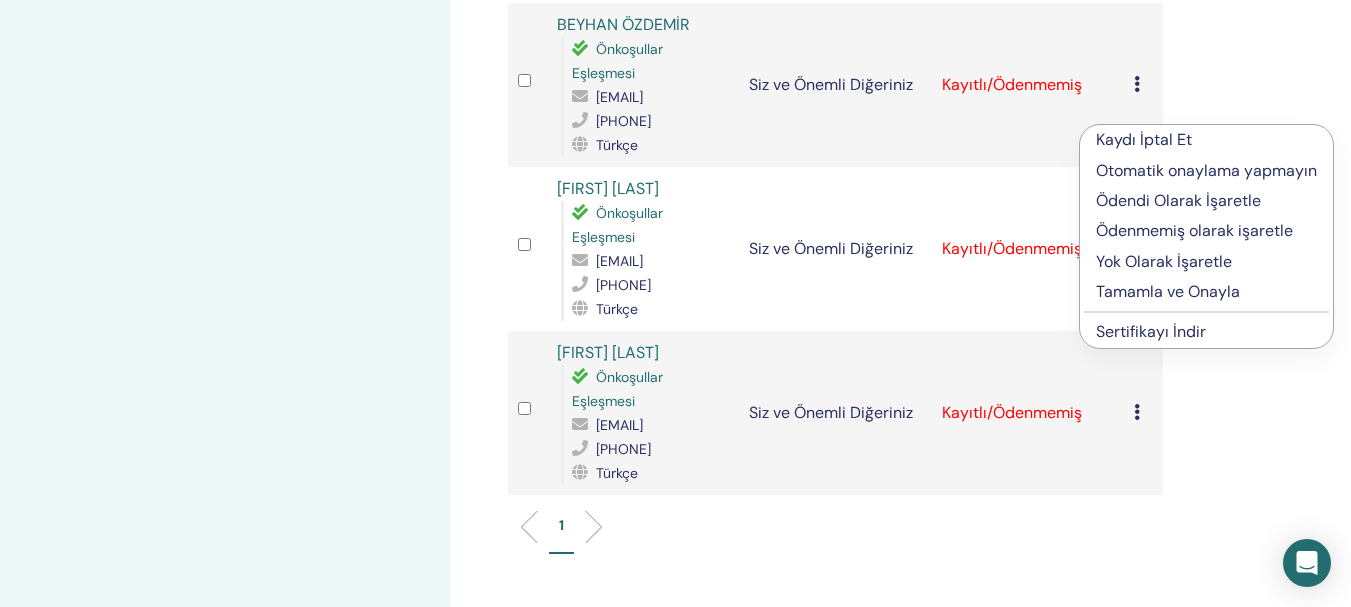 click on "Tamamla ve Onayla" at bounding box center [1168, 291] 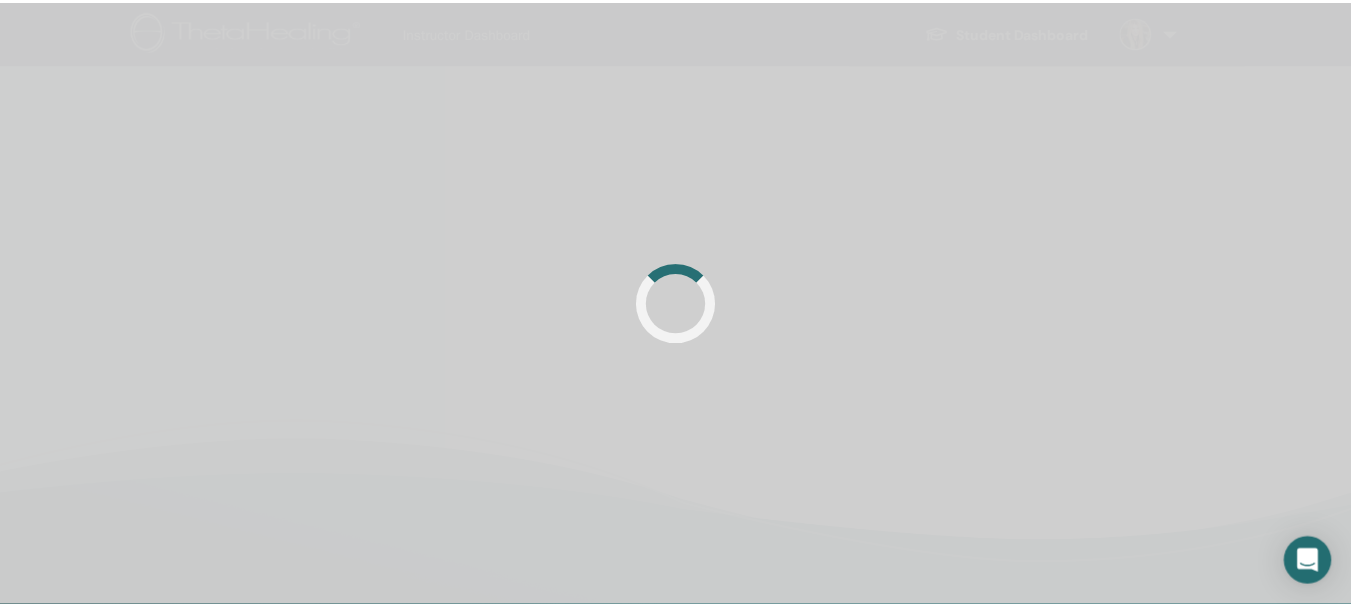 scroll, scrollTop: 0, scrollLeft: 0, axis: both 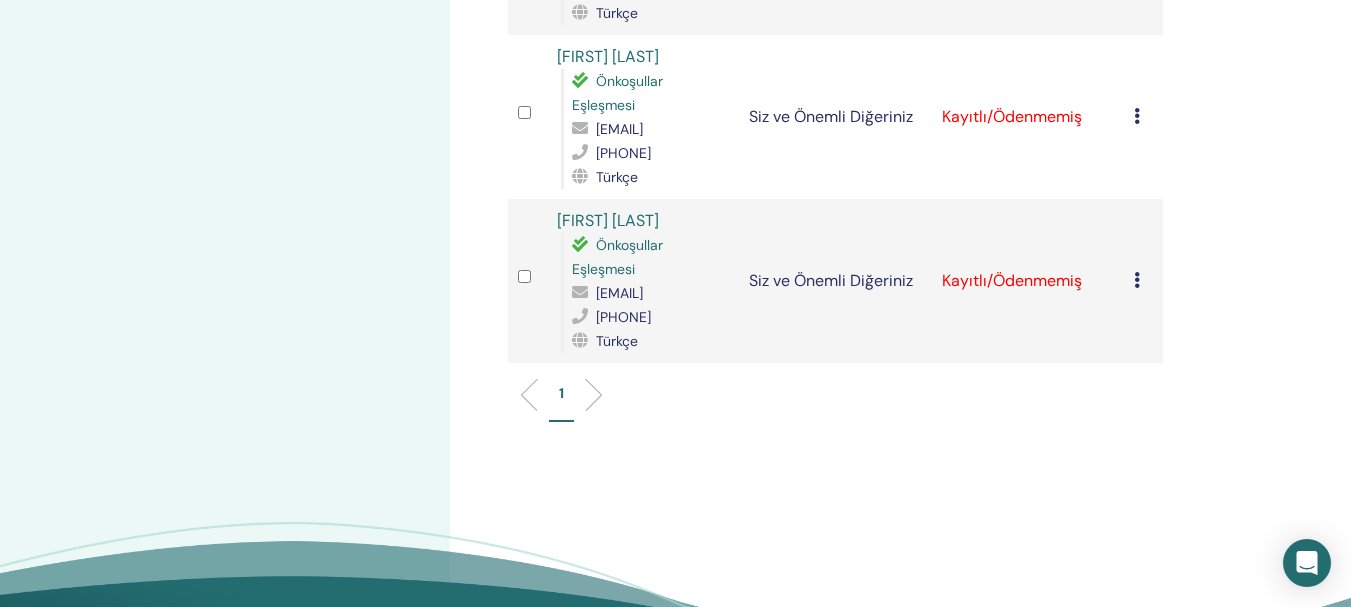 click at bounding box center (1137, -48) 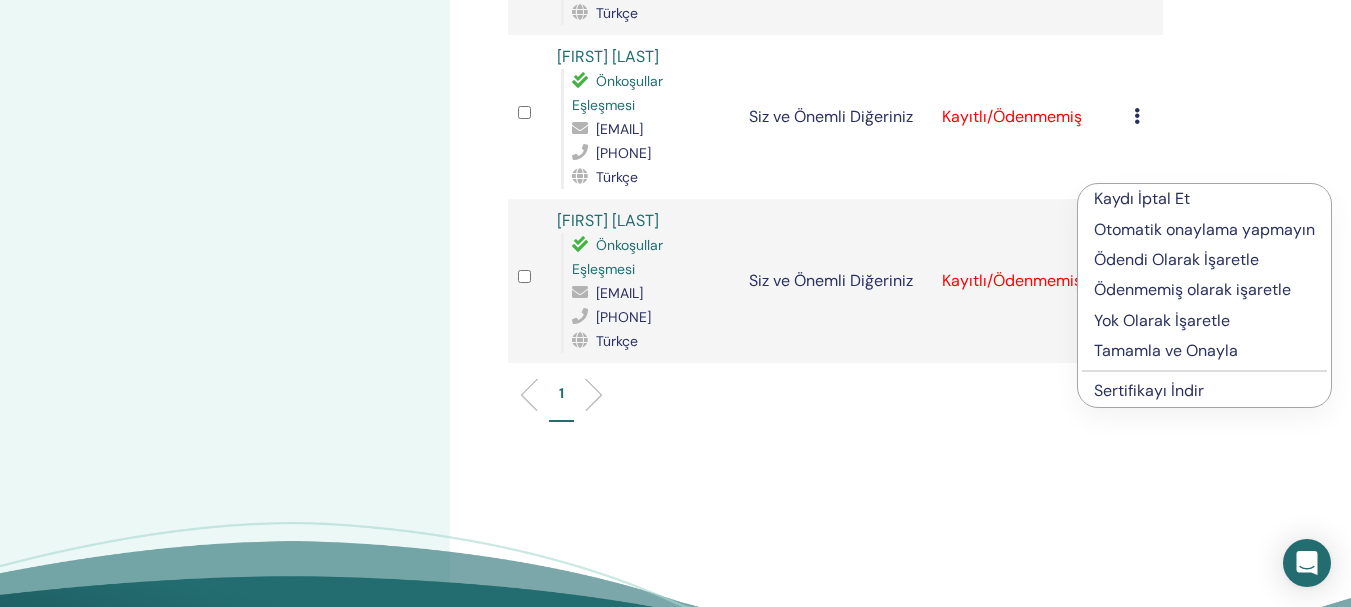click on "Tamamla ve Onayla" at bounding box center (1166, 350) 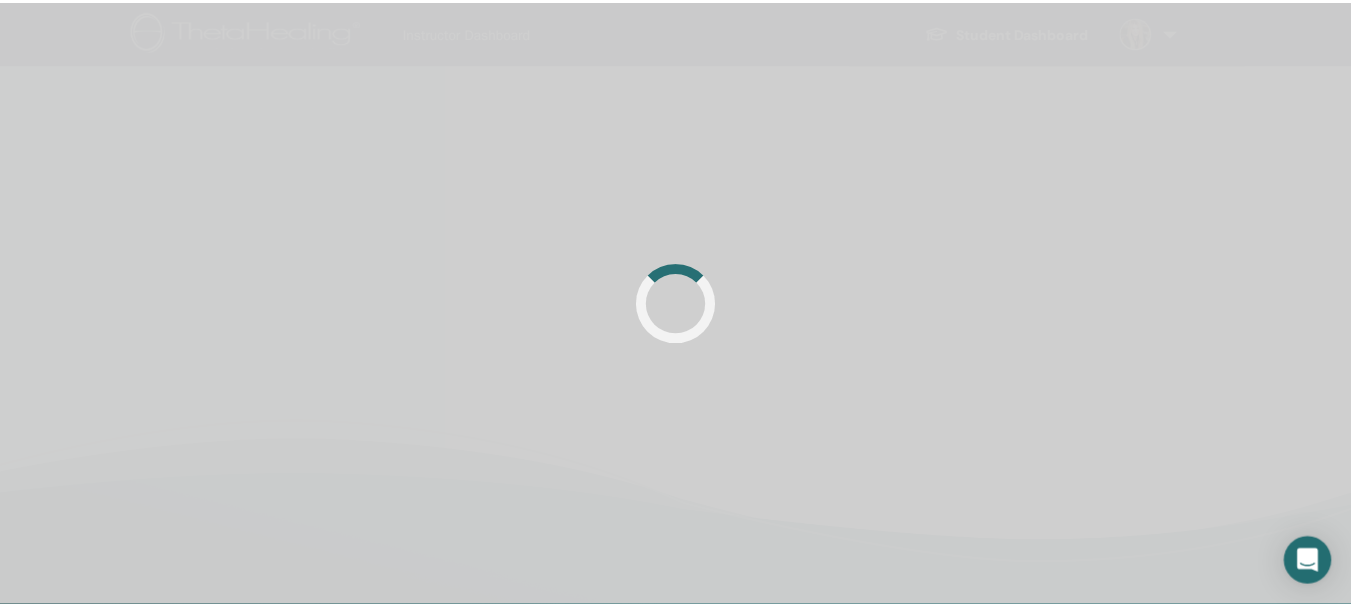 scroll, scrollTop: 0, scrollLeft: 0, axis: both 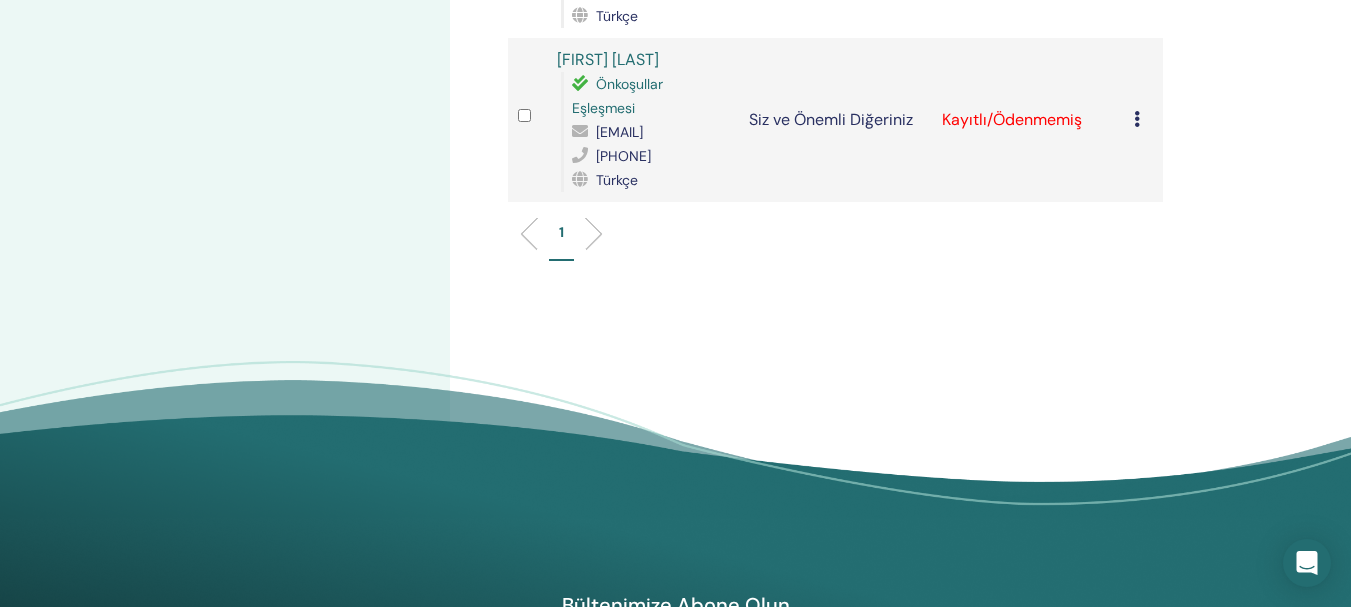 click at bounding box center (1137, -45) 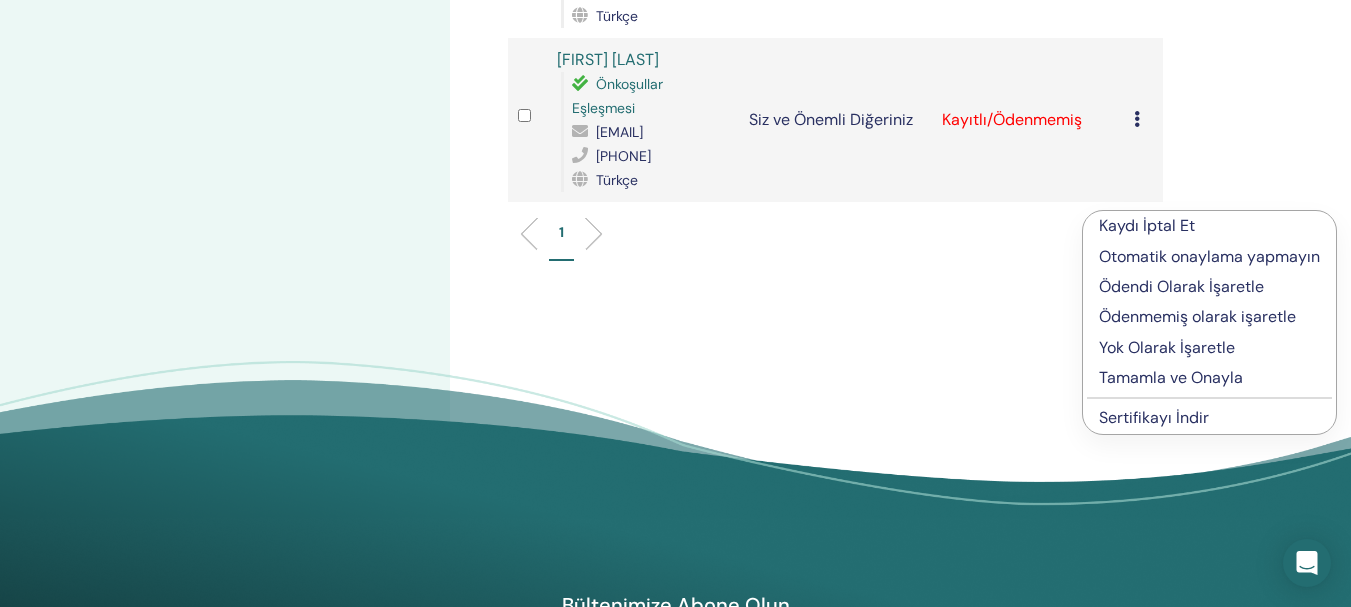 click on "Tamamla ve Onayla" at bounding box center [1171, 377] 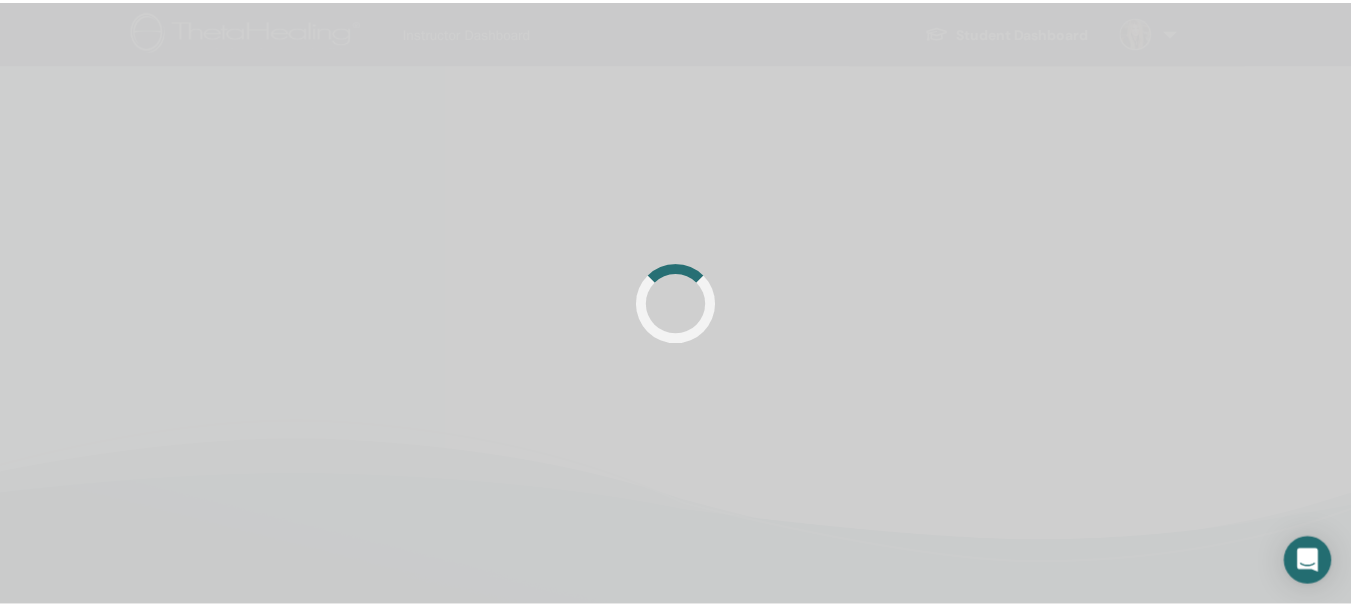 scroll, scrollTop: 0, scrollLeft: 0, axis: both 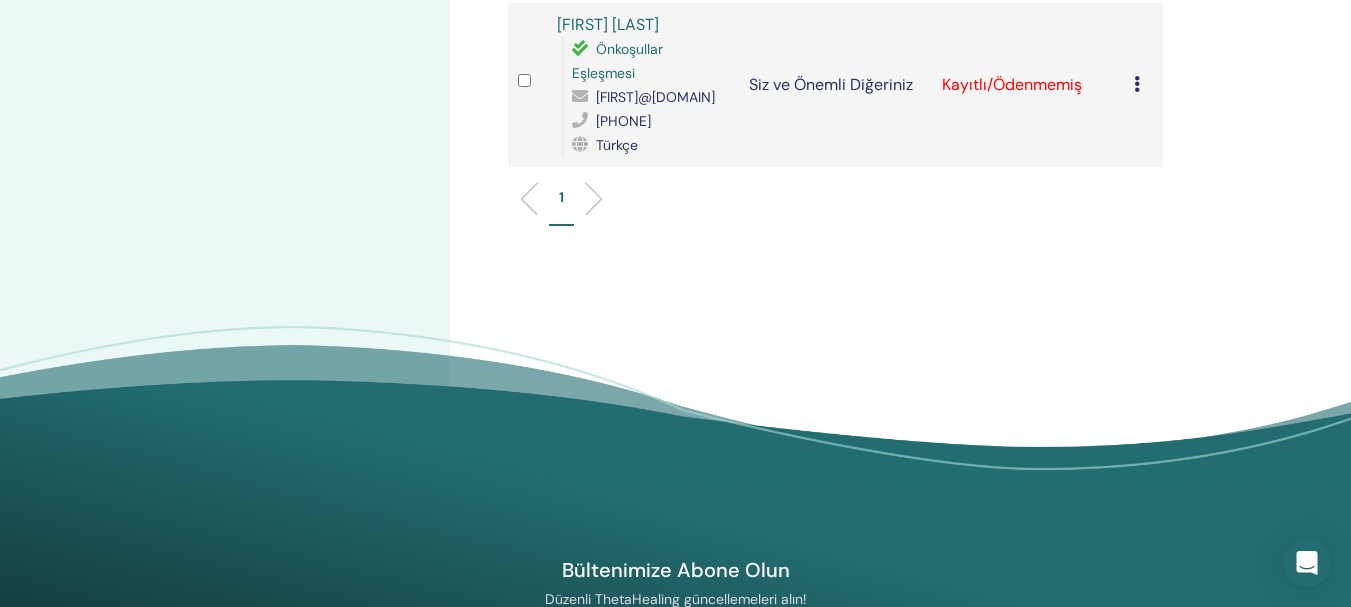 click at bounding box center [1137, 84] 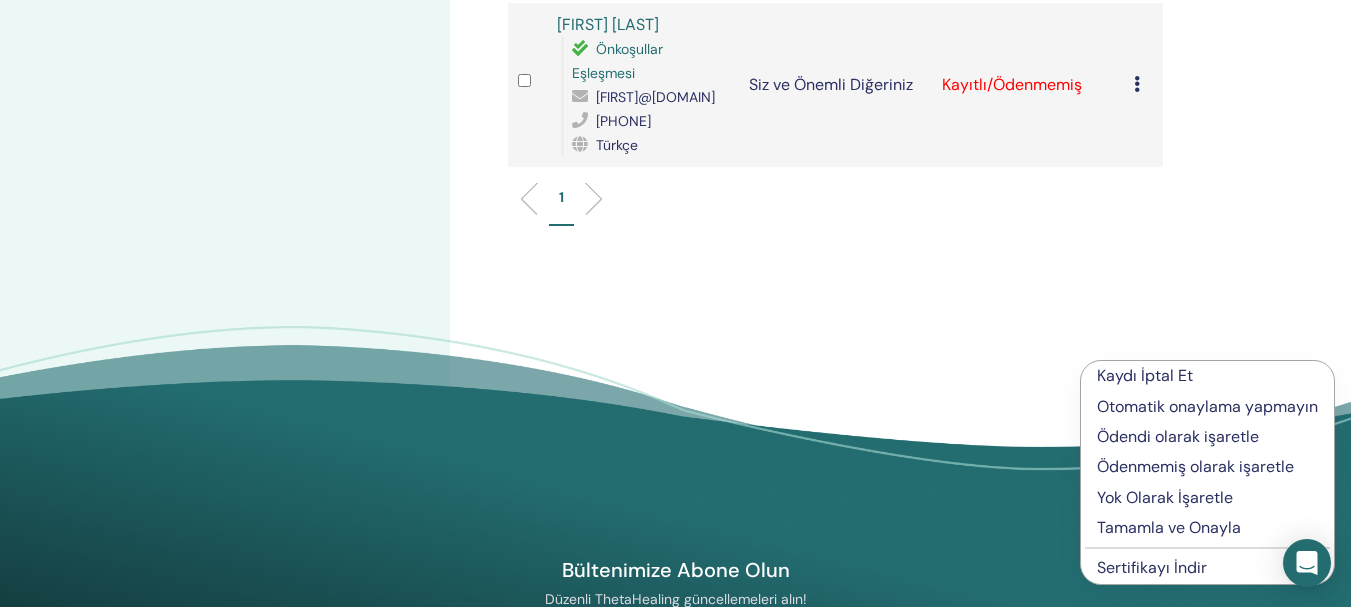 click on "Tamamla ve Onayla" at bounding box center (1169, 527) 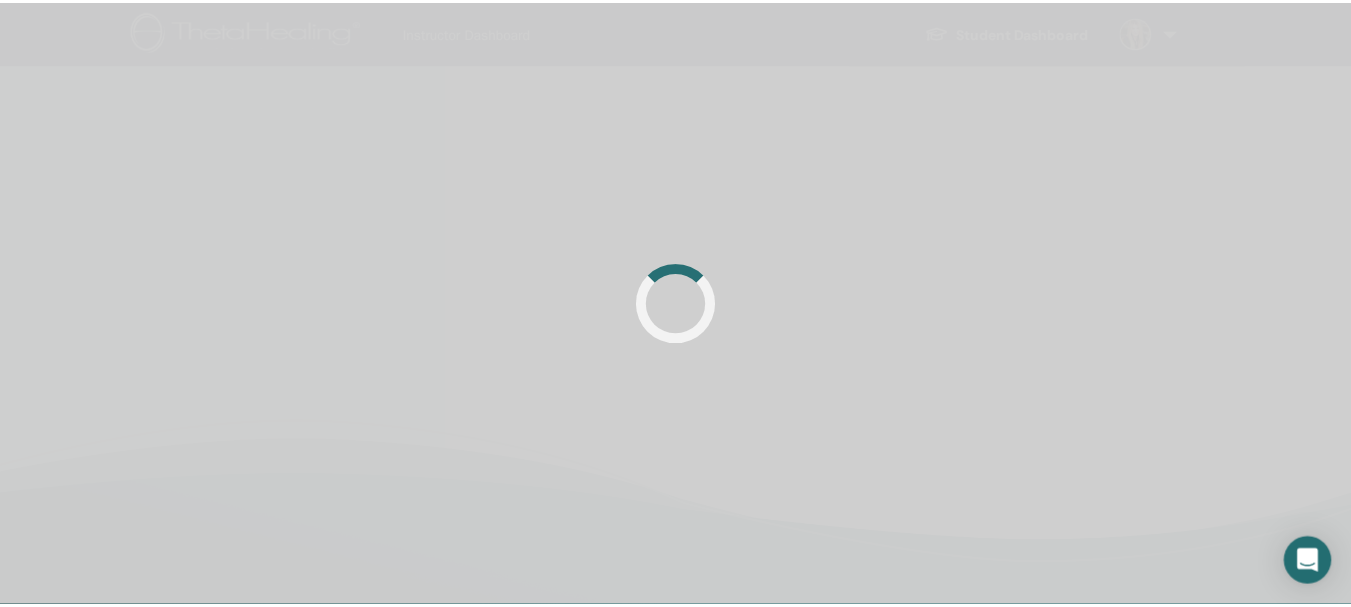 scroll, scrollTop: 0, scrollLeft: 0, axis: both 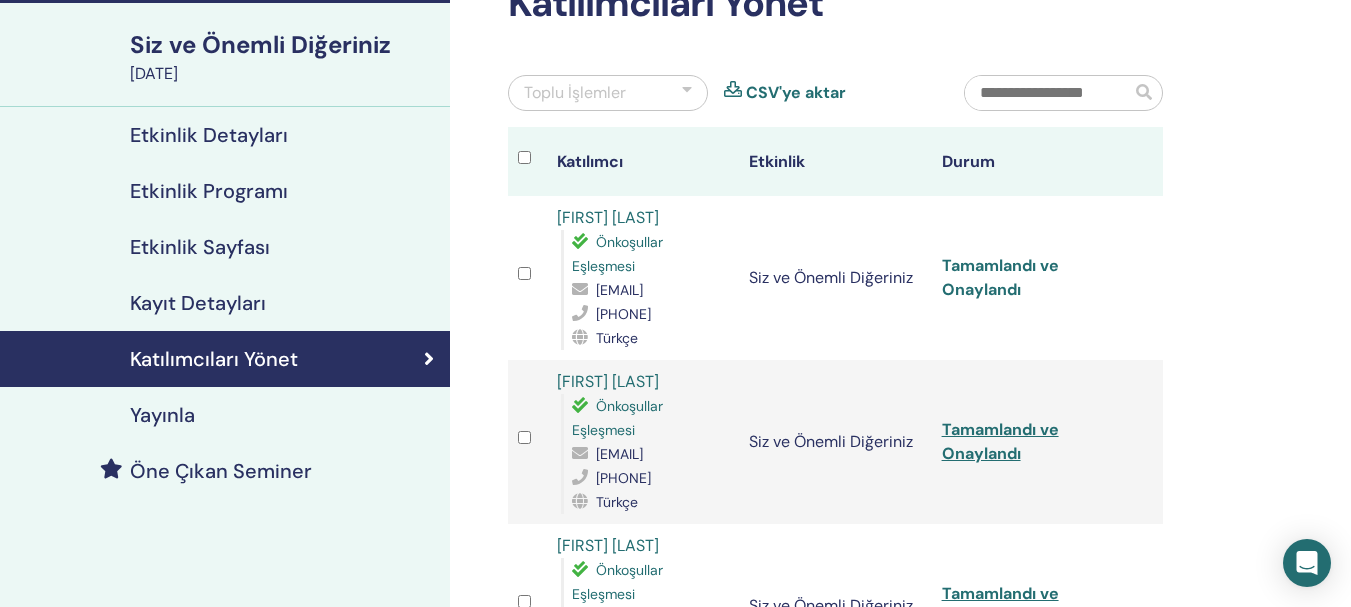 click on "Tamamlandı ve Onaylandı" at bounding box center (1000, 277) 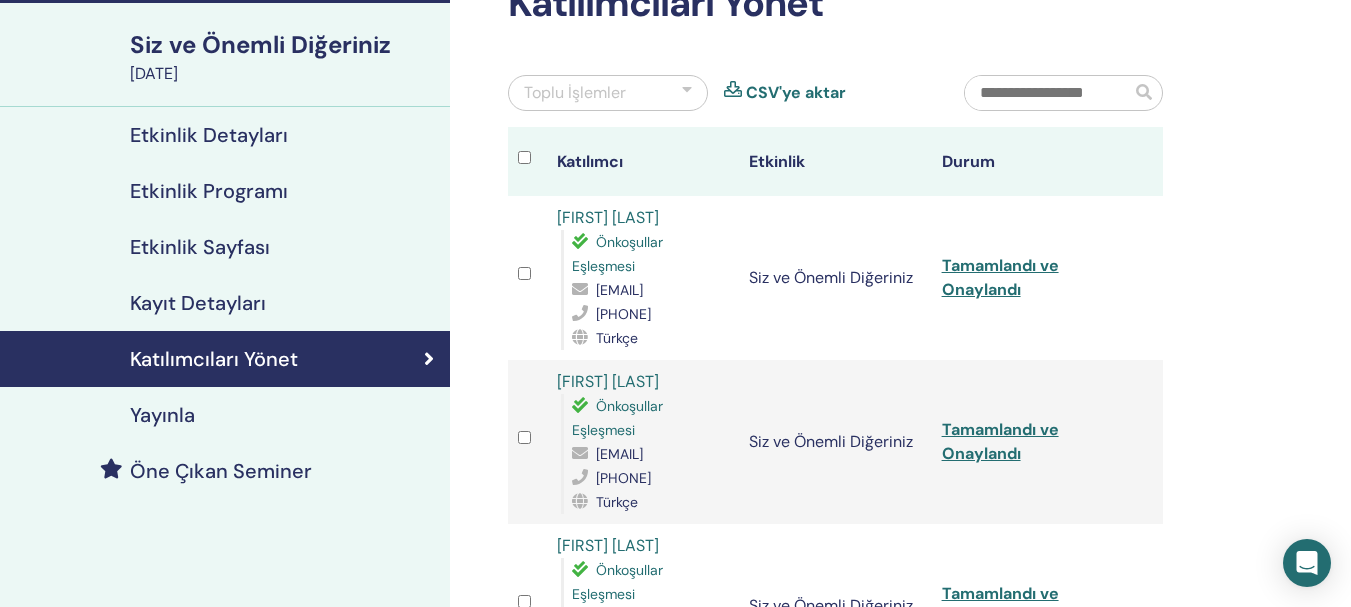 click on "Katılımcıları Yönet Toplu İşlemler CSV'ye aktar Katılımcı Etkinlik Durum Buket Çakıroğulları Önkoşullar Eşleşmesi buketcakirogullari75@gmail.com 05334936453 Türkçe Siz ve Önemli Diğeriniz Tamamlandı ve Onaylandı Yüksel Uçkan Önkoşullar Eşleşmesi yukseluckan777@gmail.com 5527023077 Türkçe Siz ve Önemli Diğeriniz Tamamlandı ve Onaylandı Songül Sezer Önkoşullar Eşleşmesi sezersongul1986@gmail.com 5445809726 Türkçe Siz ve Önemli Diğeriniz Tamamlandı ve Onaylandı GÜLAYİM MUHİYEVA Önkoşullar Eşleşmesi gulay7909@gmail.com 5356755471 Türkçe Siz ve Önemli Diğeriniz Tamamlandı ve Onaylandı Nilgün İlhan Önkoşullar Eşleşmesi nilgunilhan520@gmail.com 5323336456 Türkçe Siz ve Önemli Diğeriniz Tamamlandı ve Onaylandı MESULE ŞENAY Önkoşullar Eşleşmesi mesulesenay@hotmail.com 5323260860 Türkçe Siz ve Önemli Diğeriniz Tamamlandı ve Onaylandı GÜLŞAH KAHYAOĞLU Önkoşullar Eşleşmesi ayvaz9061@gmail.com 5070333694 Türkçe Merve Candemir 1" at bounding box center [900, 1228] 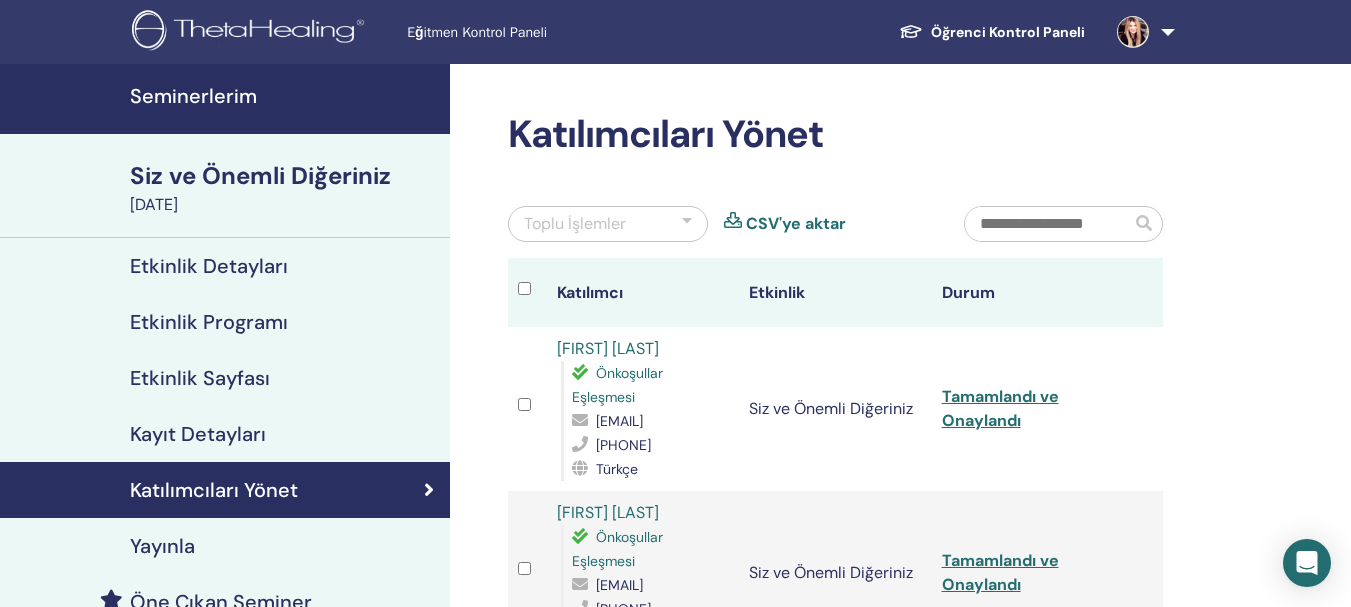 click on "Seminerlerim" at bounding box center [193, 96] 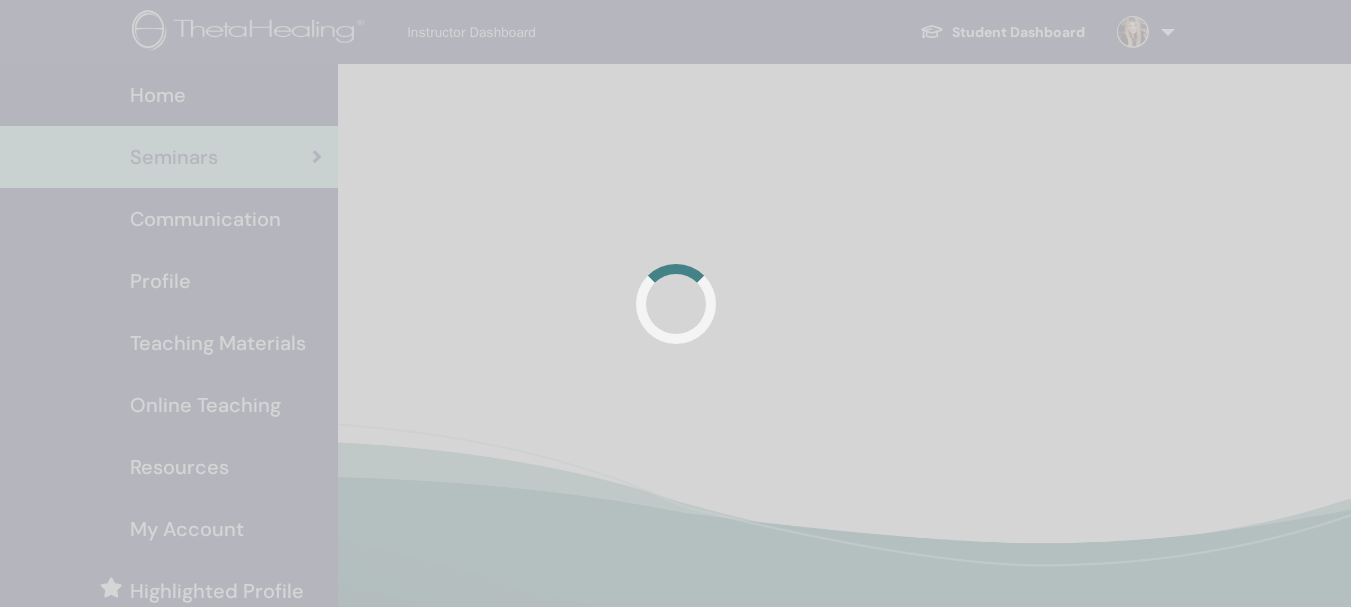 scroll, scrollTop: 0, scrollLeft: 0, axis: both 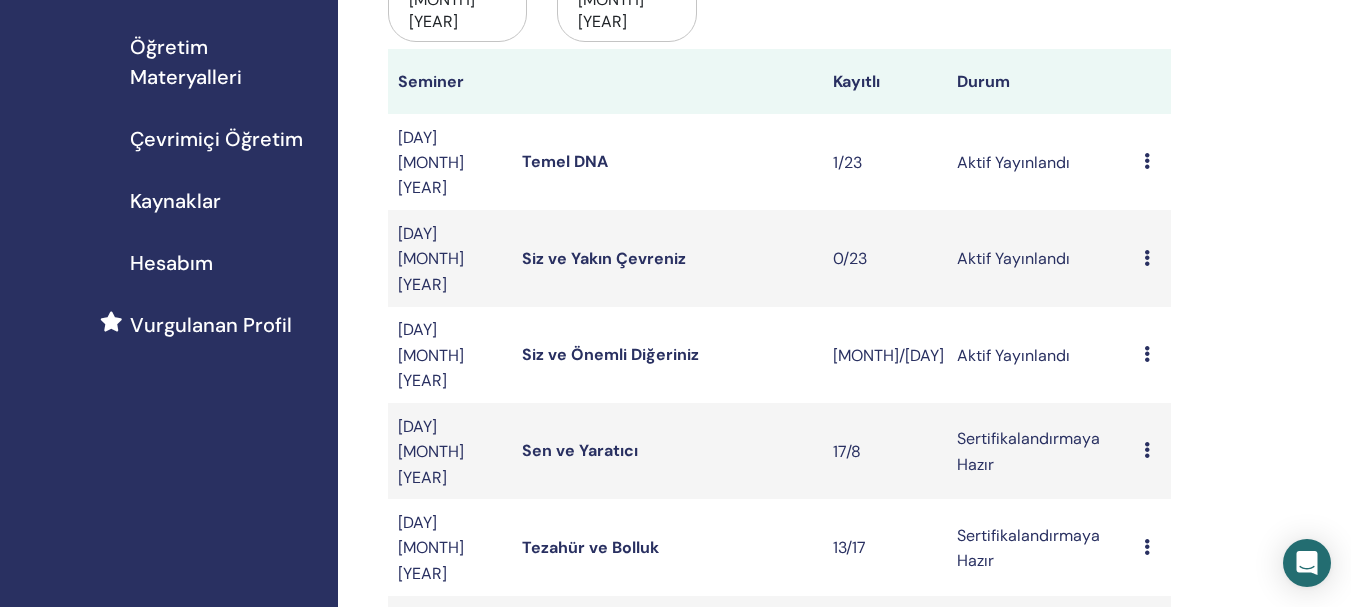 click on "[MONTH]/[DAY]" at bounding box center (888, 355) 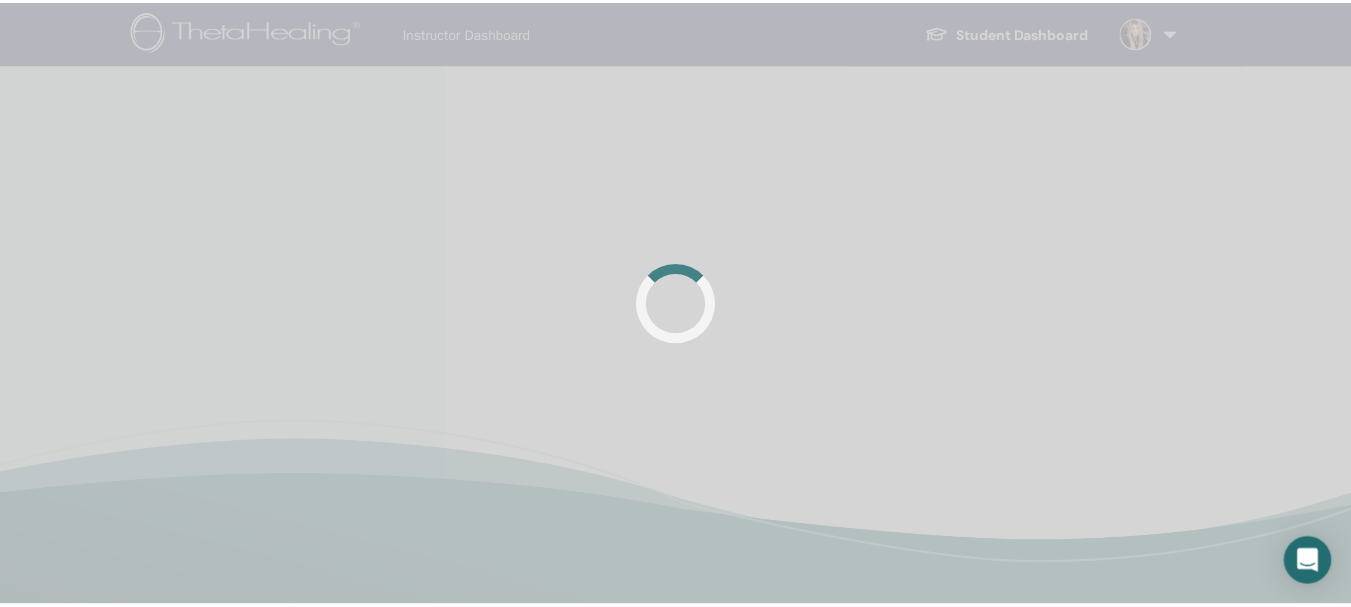 scroll, scrollTop: 0, scrollLeft: 0, axis: both 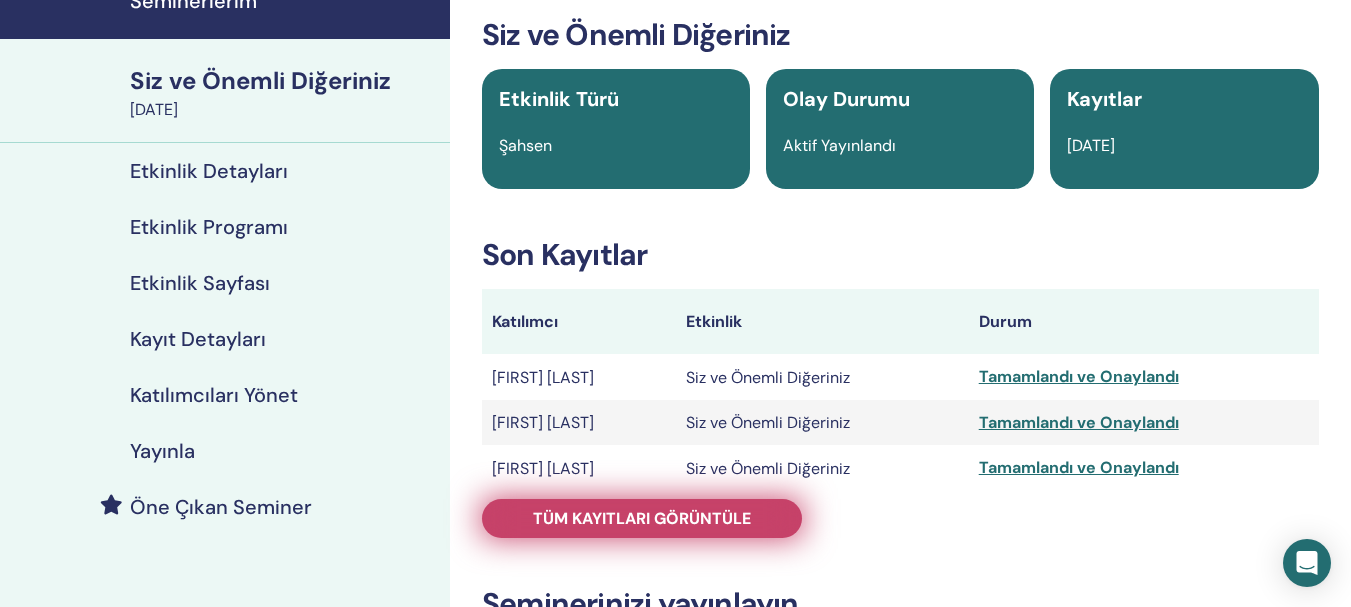 click on "Tüm kayıtları görüntüle" at bounding box center [642, 518] 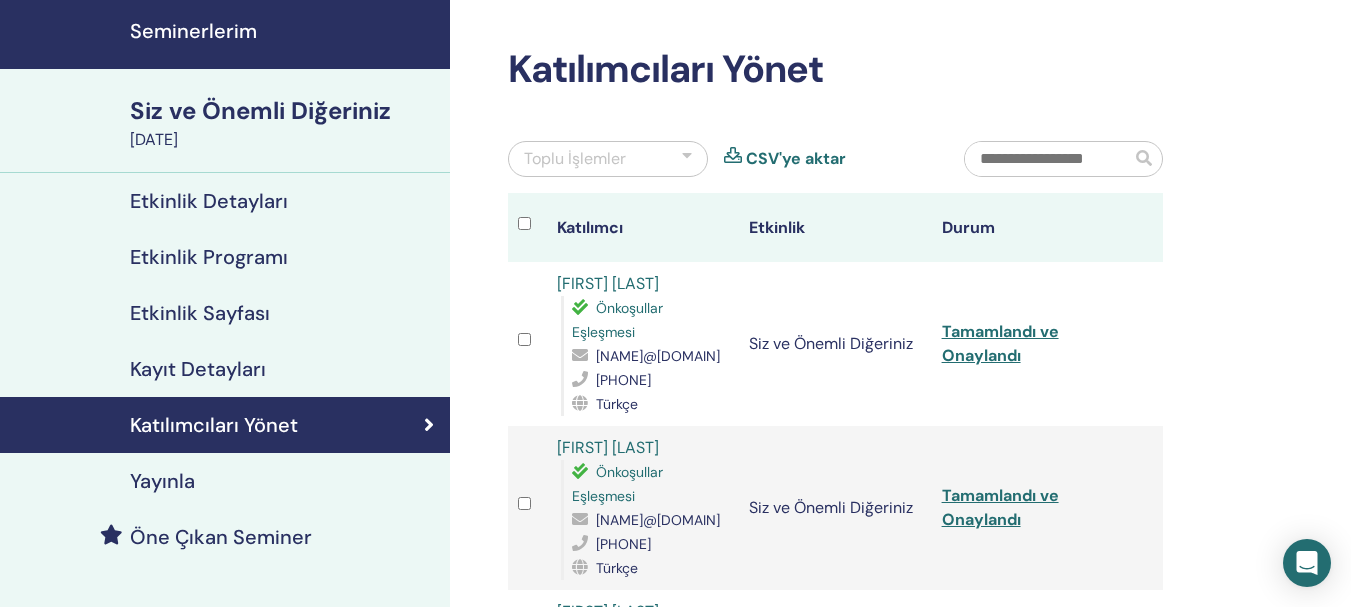 scroll, scrollTop: 0, scrollLeft: 0, axis: both 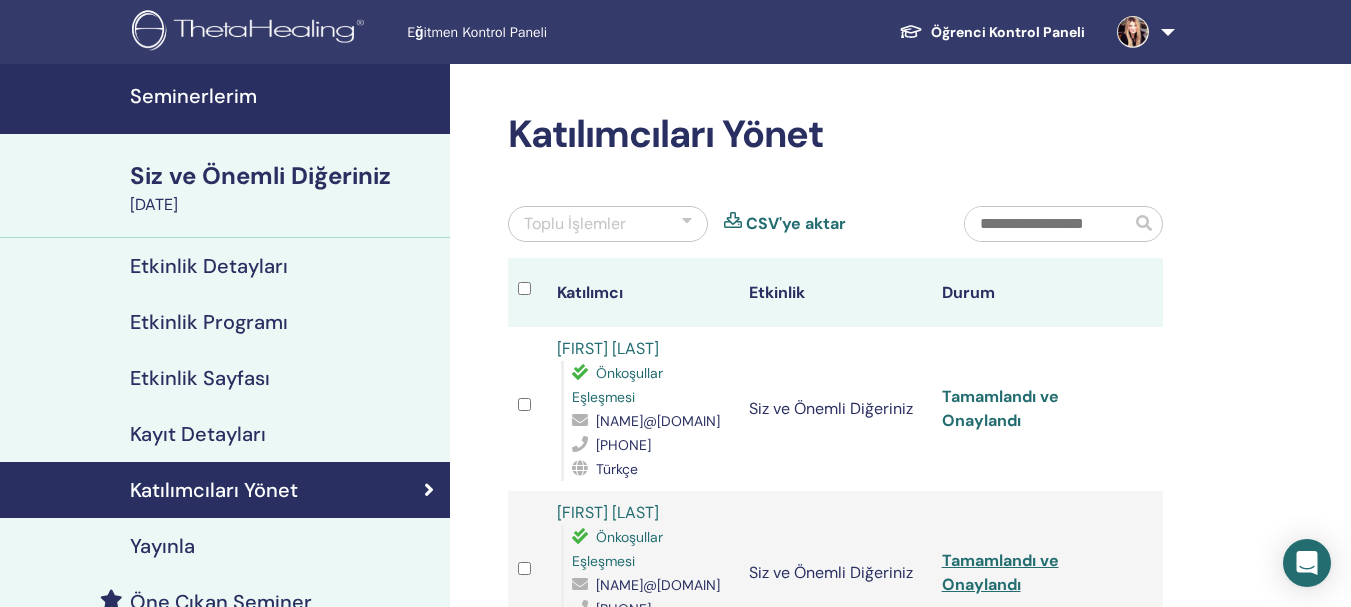 click on "Tamamlandı ve Onaylandı" at bounding box center [1000, 408] 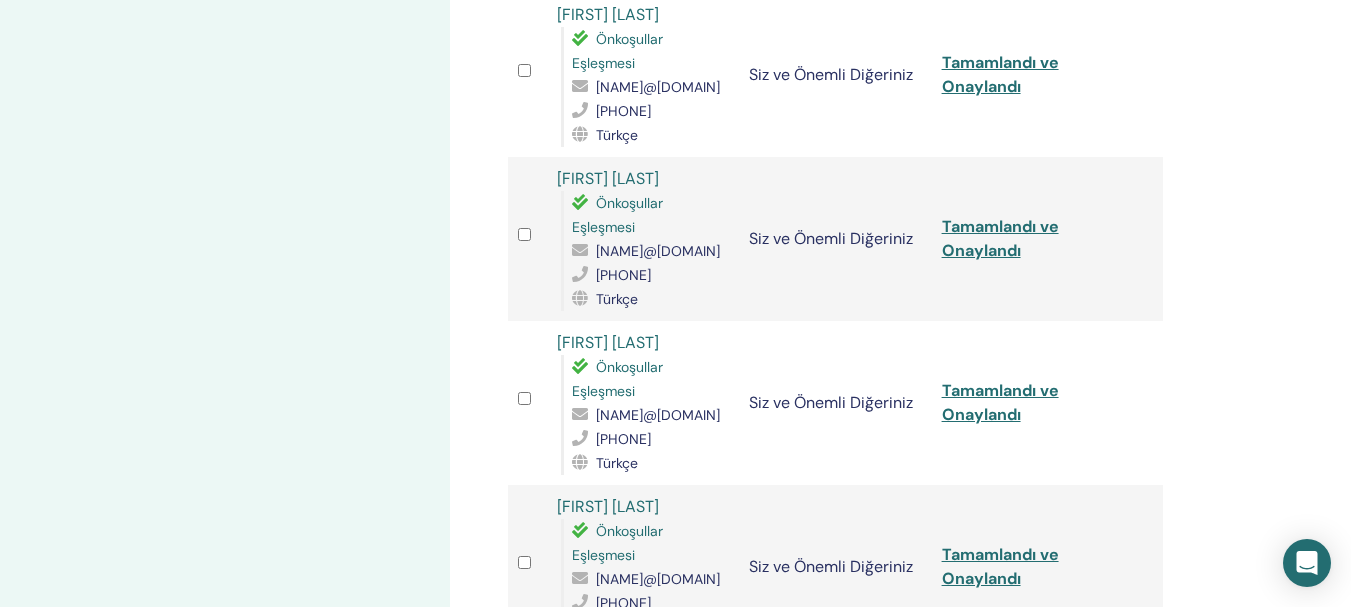 scroll, scrollTop: 668, scrollLeft: 0, axis: vertical 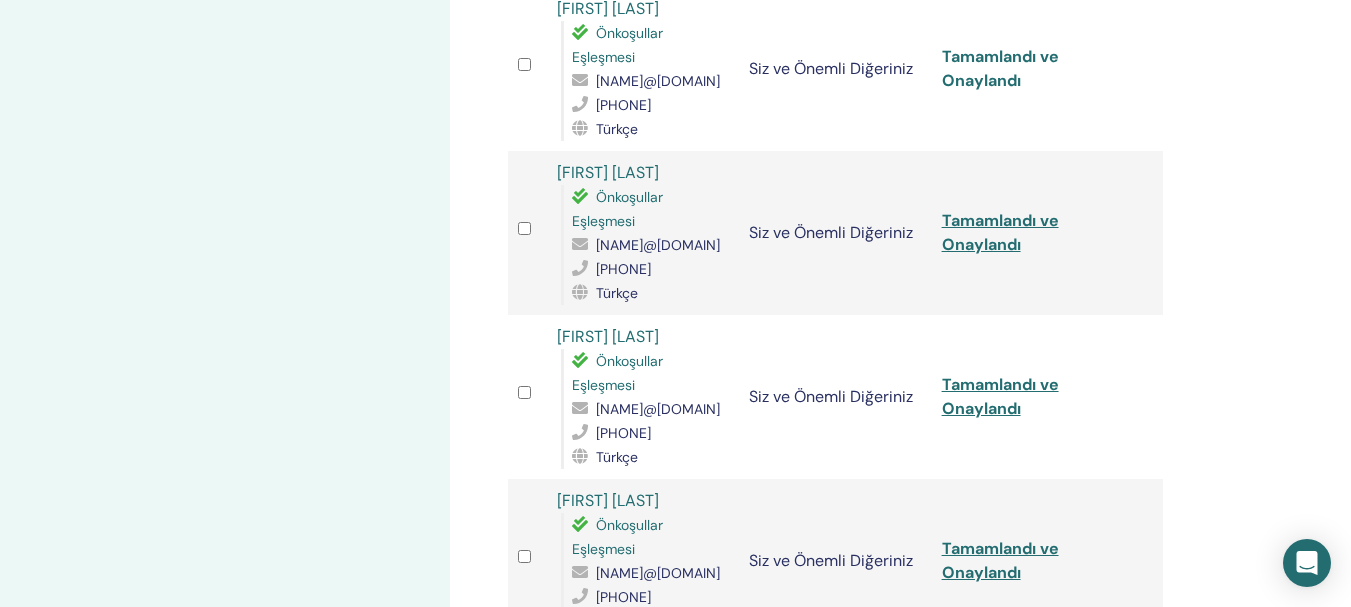 click on "Tamamlandı ve Onaylandı" at bounding box center (1000, 68) 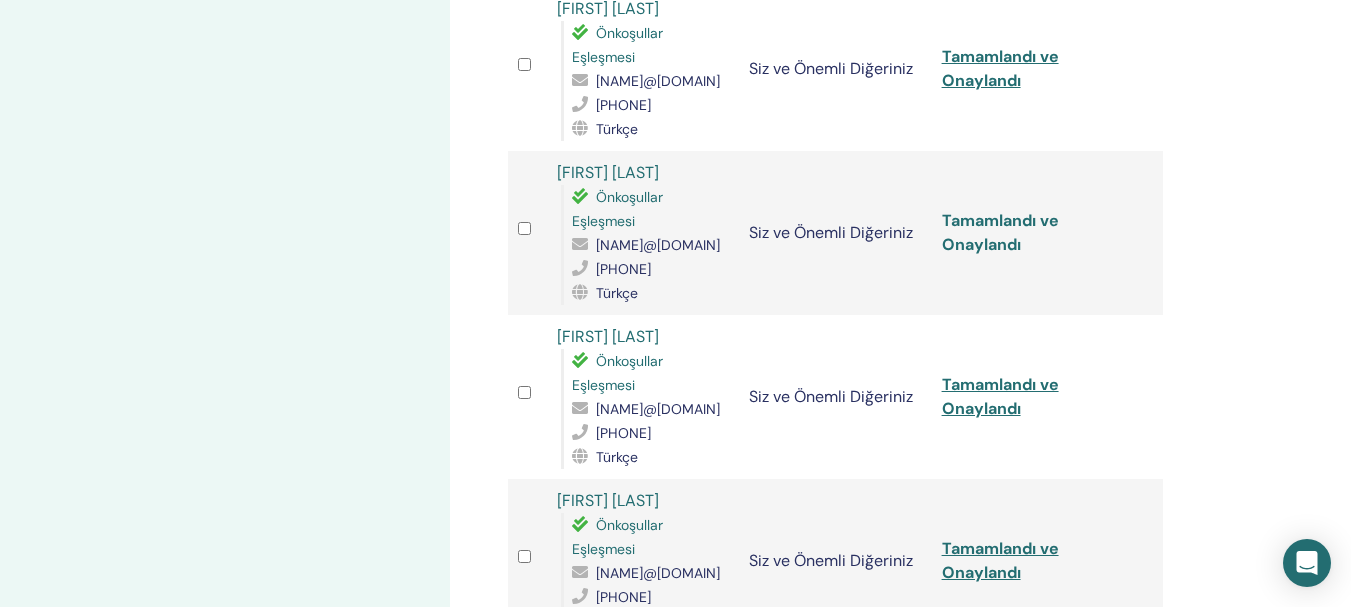 click on "Tamamlandı ve Onaylandı" at bounding box center [1000, 232] 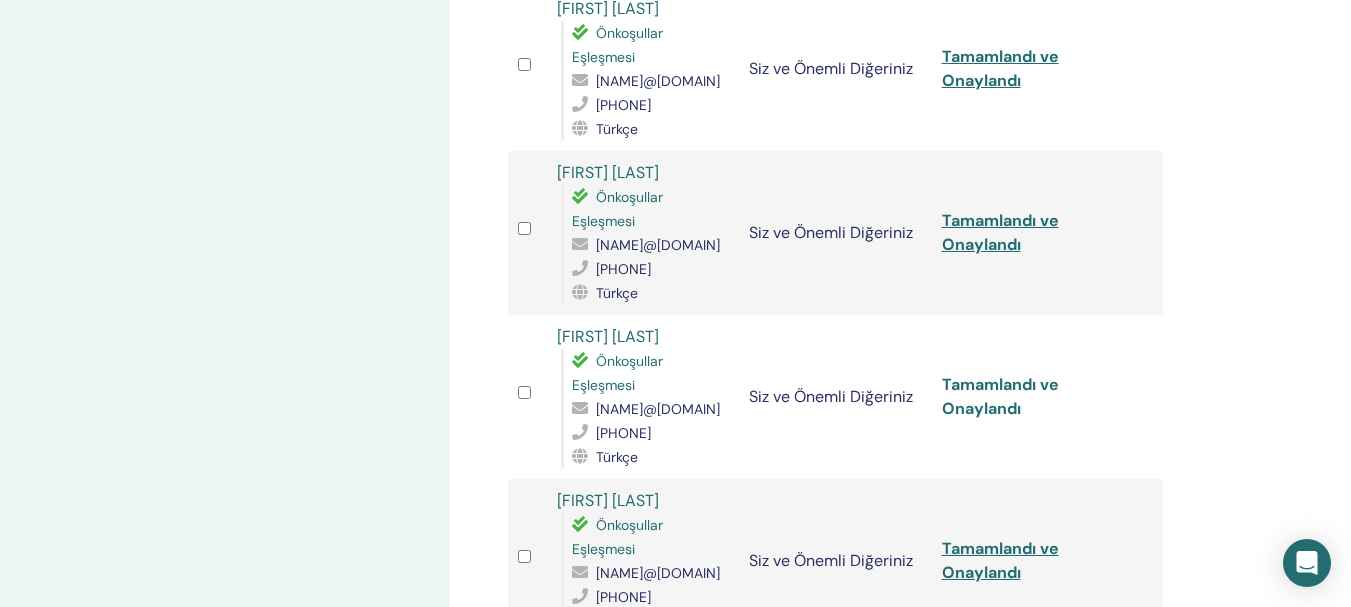 click on "Tamamlandı ve Onaylandı" at bounding box center (1000, 396) 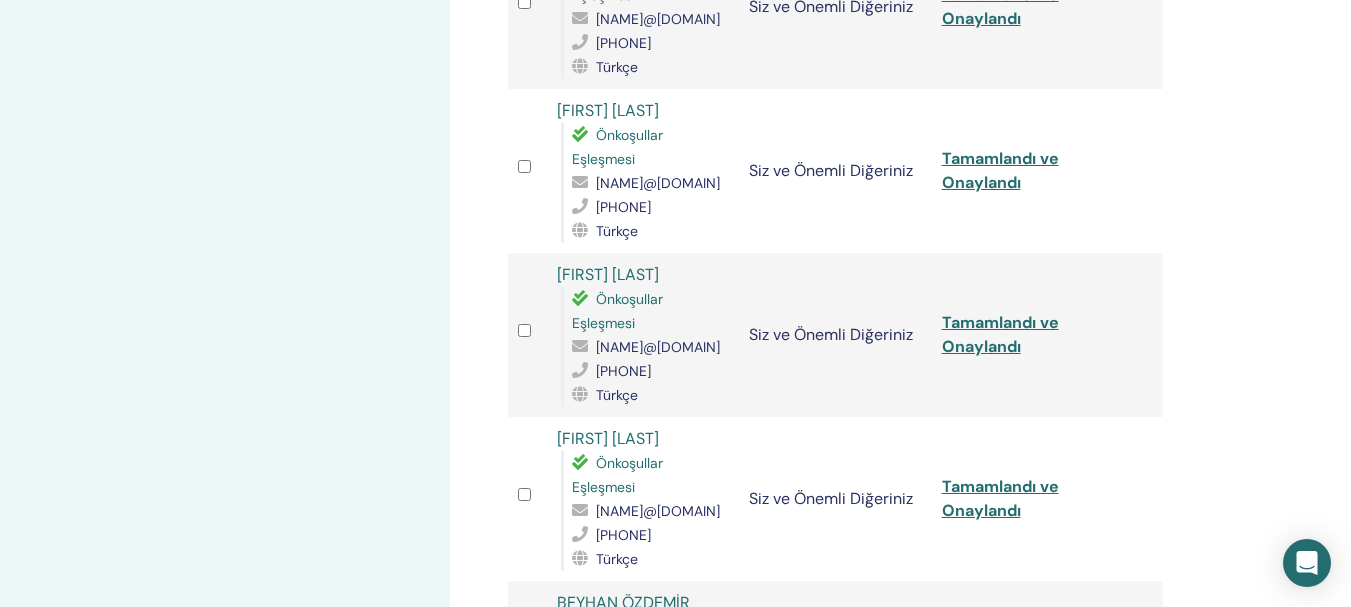 scroll, scrollTop: 1198, scrollLeft: 0, axis: vertical 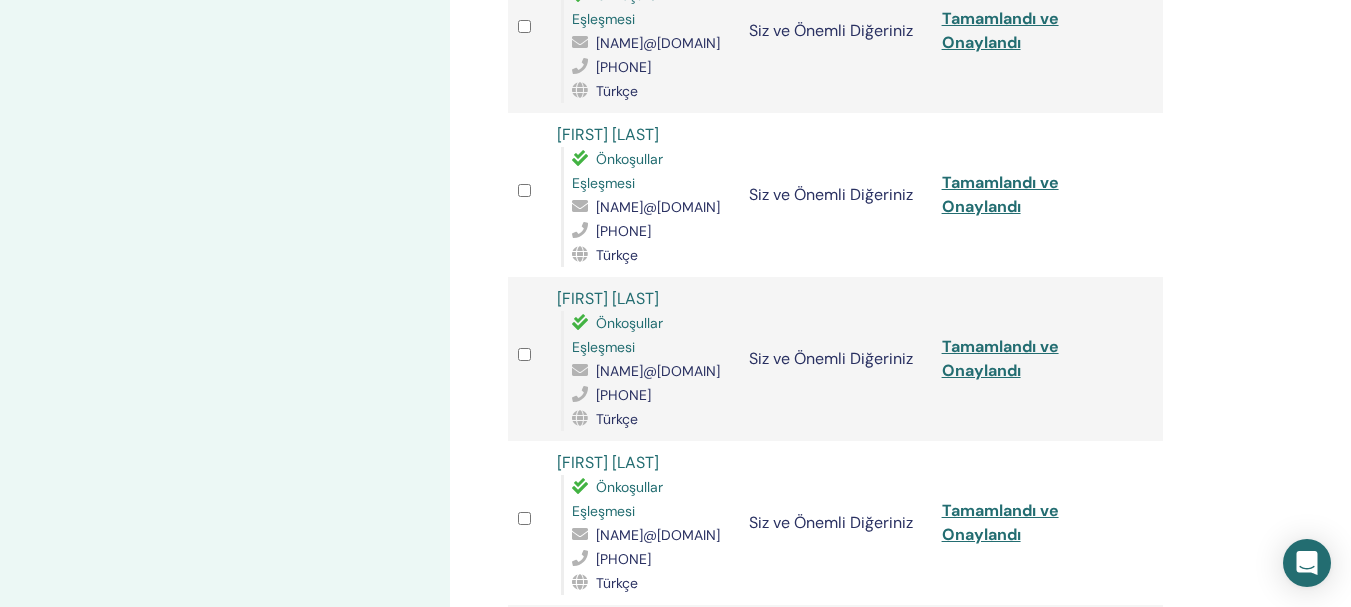 click on "Katılımcıları Yönet Toplu İşlemler CSV'ye aktar Katılımcı Etkinlik Durum Buket Çakıroğulları Önkoşullar Eşleşmesi buketcakirogullari75@gmail.com 05334936453 Türkçe Siz ve Önemli Diğeriniz Tamamlandı ve Onaylandı Yüksel Uçkan Önkoşullar Eşleşmesi yukseluckan777@gmail.com 5527023077 Türkçe Siz ve Önemli Diğeriniz Tamamlandı ve Onaylandı Songül Sezer Önkoşullar Eşleşmesi sezersongul1986@gmail.com 5445809726 Türkçe Siz ve Önemli Diğeriniz Tamamlandı ve Onaylandı GÜLAYİM MUHİYEVA Önkoşullar Eşleşmesi gulay7909@gmail.com 5356755471 Türkçe Siz ve Önemli Diğeriniz Tamamlandı ve Onaylandı Nilgün İlhan Önkoşullar Eşleşmesi nilgunilhan520@gmail.com 5323336456 Türkçe Siz ve Önemli Diğeriniz Tamamlandı ve Onaylandı MESULE ŞENAY Önkoşullar Eşleşmesi mesulesenay@hotmail.com 5323260860 Türkçe Siz ve Önemli Diğeriniz Tamamlandı ve Onaylandı GÜLŞAH KAHYAOĞLU Önkoşullar Eşleşmesi ayvaz9061@gmail.com 5070333694 Türkçe Merve Candemir 1" at bounding box center [900, 161] 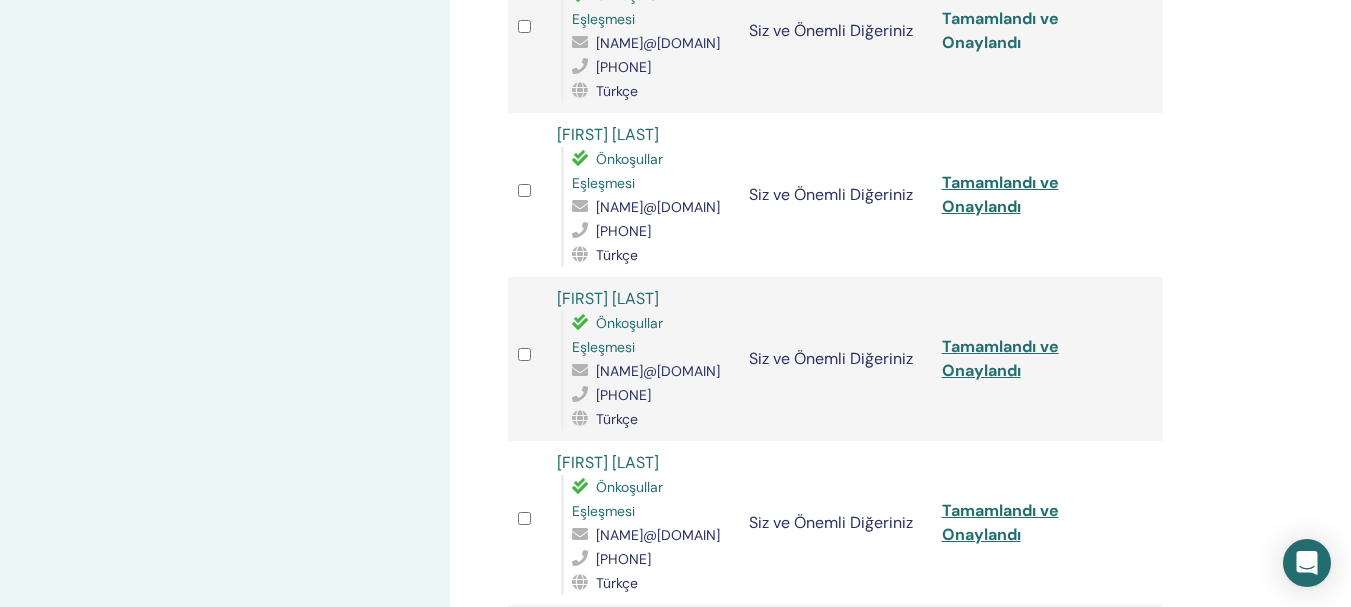 click on "Tamamlandı ve Onaylandı" at bounding box center (1000, 30) 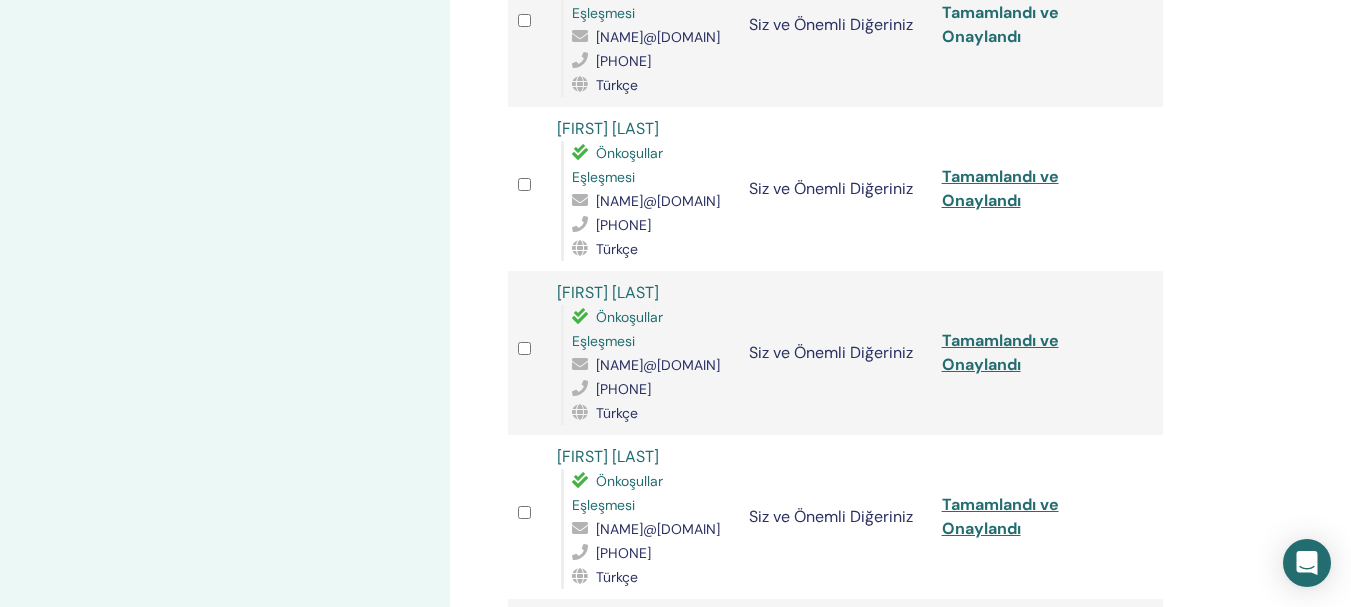 click on "Tamamlandı ve Onaylandı" at bounding box center [1000, 24] 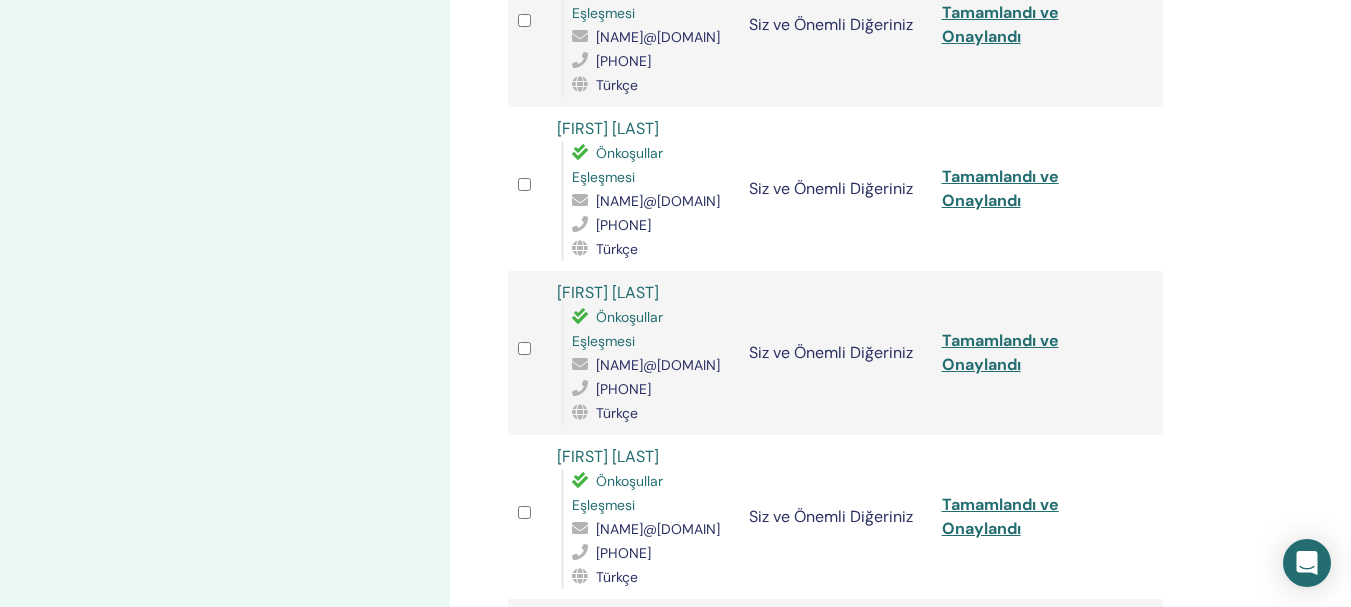 click at bounding box center (527, 24) 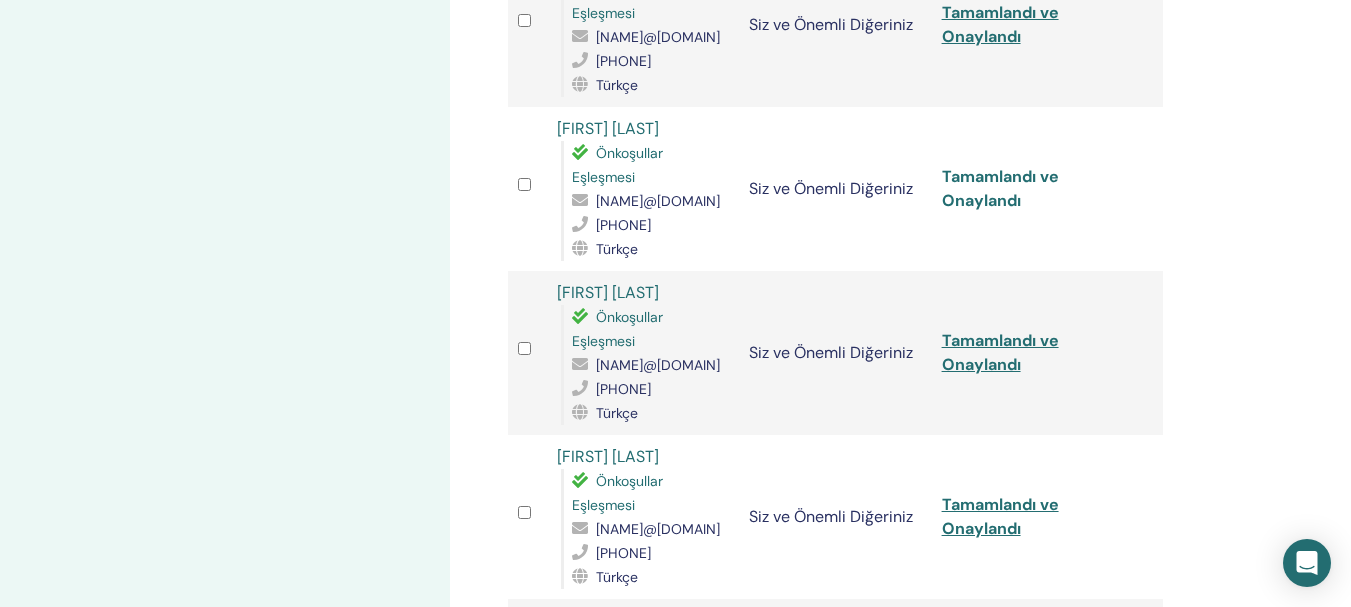 click on "Tamamlandı ve Onaylandı" at bounding box center (1000, 188) 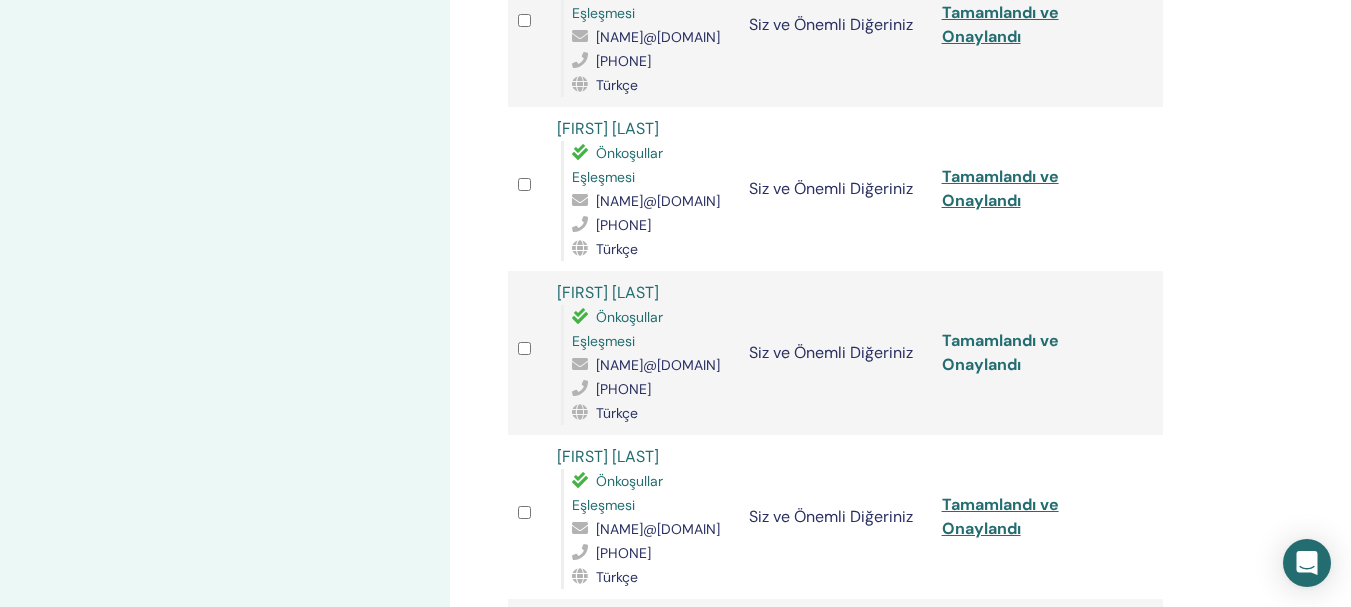 click on "Tamamlandı ve Onaylandı" at bounding box center (1000, 352) 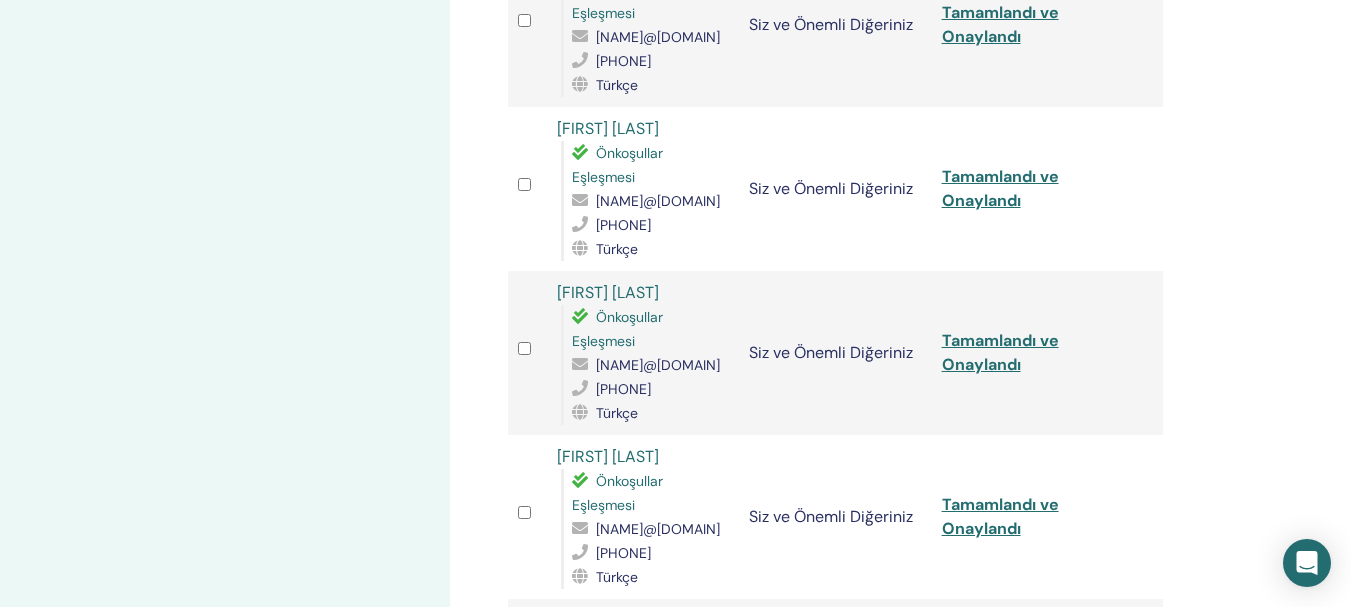 click on "Katılımcıları Yönet Toplu İşlemler CSV'ye aktar Katılımcı Etkinlik Durum Buket Çakıroğulları Önkoşullar Eşleşmesi buketcakirogullari75@gmail.com 05334936453 Türkçe Siz ve Önemli Diğeriniz Tamamlandı ve Onaylandı Yüksel Uçkan Önkoşullar Eşleşmesi yukseluckan777@gmail.com 5527023077 Türkçe Siz ve Önemli Diğeriniz Tamamlandı ve Onaylandı Songül Sezer Önkoşullar Eşleşmesi sezersongul1986@gmail.com 5445809726 Türkçe Siz ve Önemli Diğeriniz Tamamlandı ve Onaylandı GÜLAYİM MUHİYEVA Önkoşullar Eşleşmesi gulay7909@gmail.com 5356755471 Türkçe Siz ve Önemli Diğeriniz Tamamlandı ve Onaylandı Nilgün İlhan Önkoşullar Eşleşmesi nilgunilhan520@gmail.com 5323336456 Türkçe Siz ve Önemli Diğeriniz Tamamlandı ve Onaylandı MESULE ŞENAY Önkoşullar Eşleşmesi mesulesenay@hotmail.com 5323260860 Türkçe Siz ve Önemli Diğeriniz Tamamlandı ve Onaylandı GÜLŞAH KAHYAOĞLU Önkoşullar Eşleşmesi ayvaz9061@gmail.com 5070333694 Türkçe Merve Candemir 1" at bounding box center (900, 155) 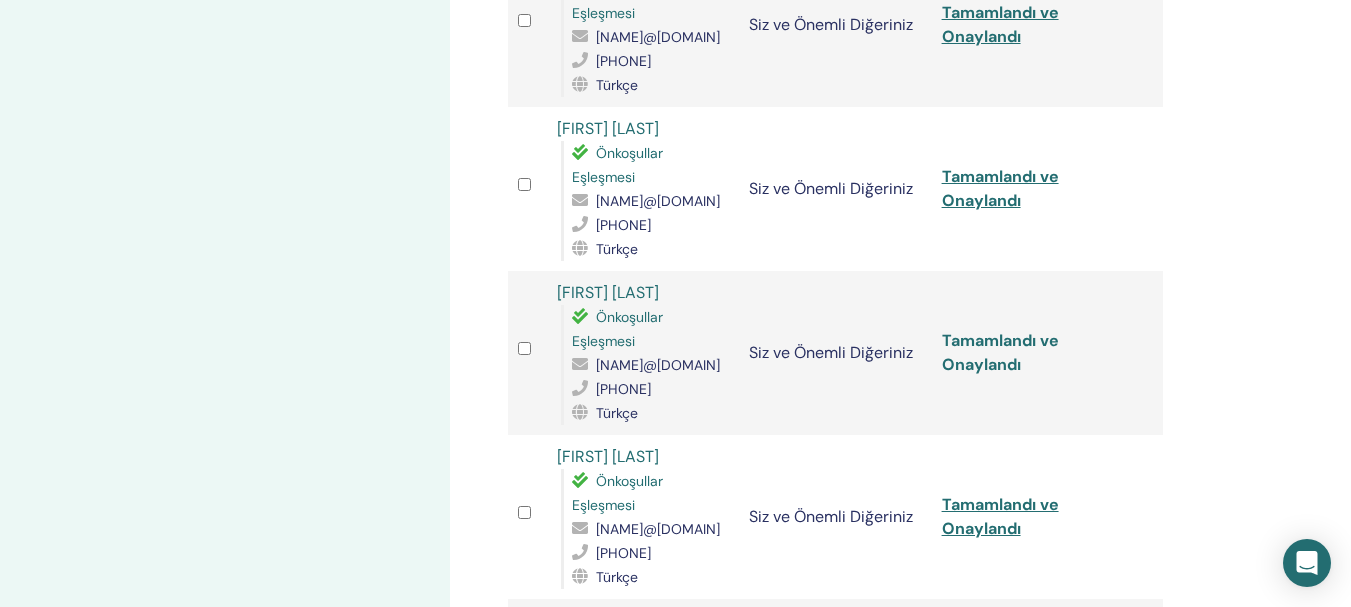 click on "Tamamlandı ve Onaylandı" at bounding box center [1000, 352] 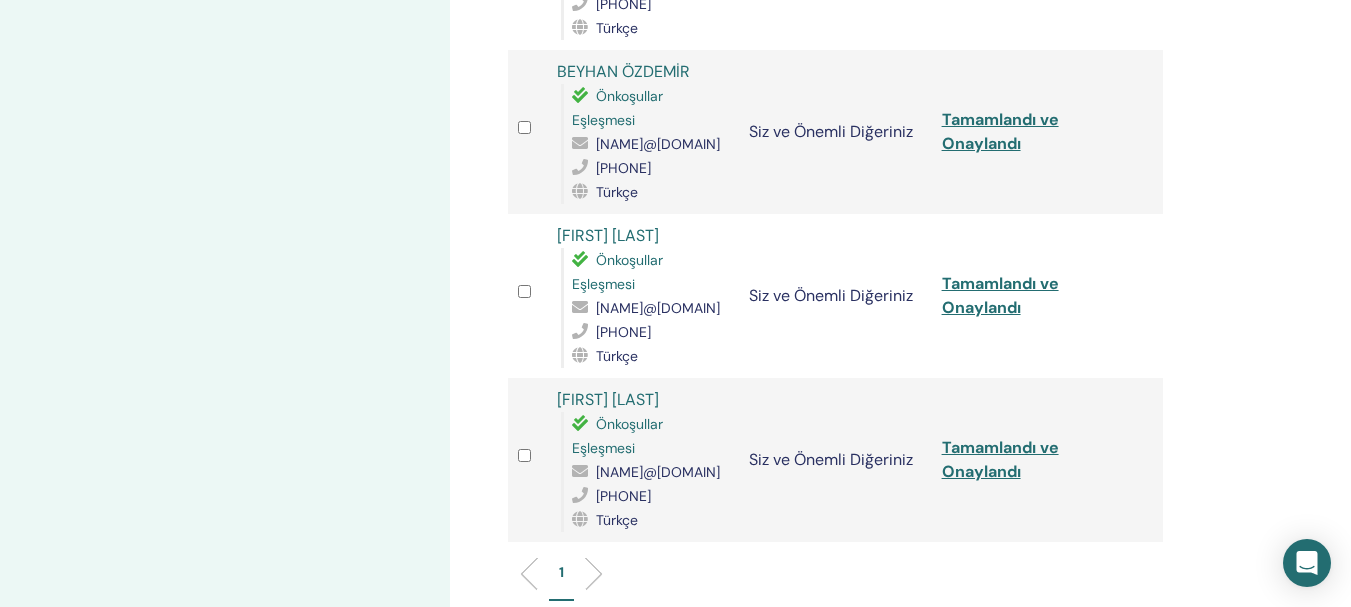 scroll, scrollTop: 1806, scrollLeft: 0, axis: vertical 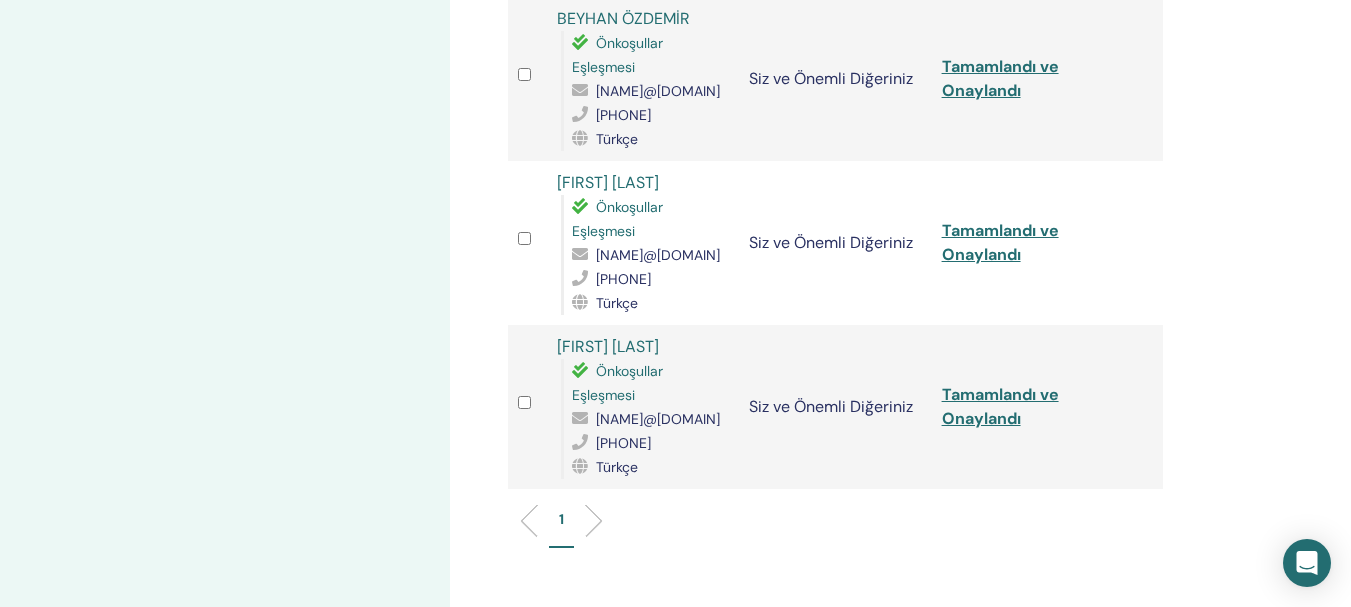 click on "Tamamlandı ve Onaylandı" at bounding box center [1000, -86] 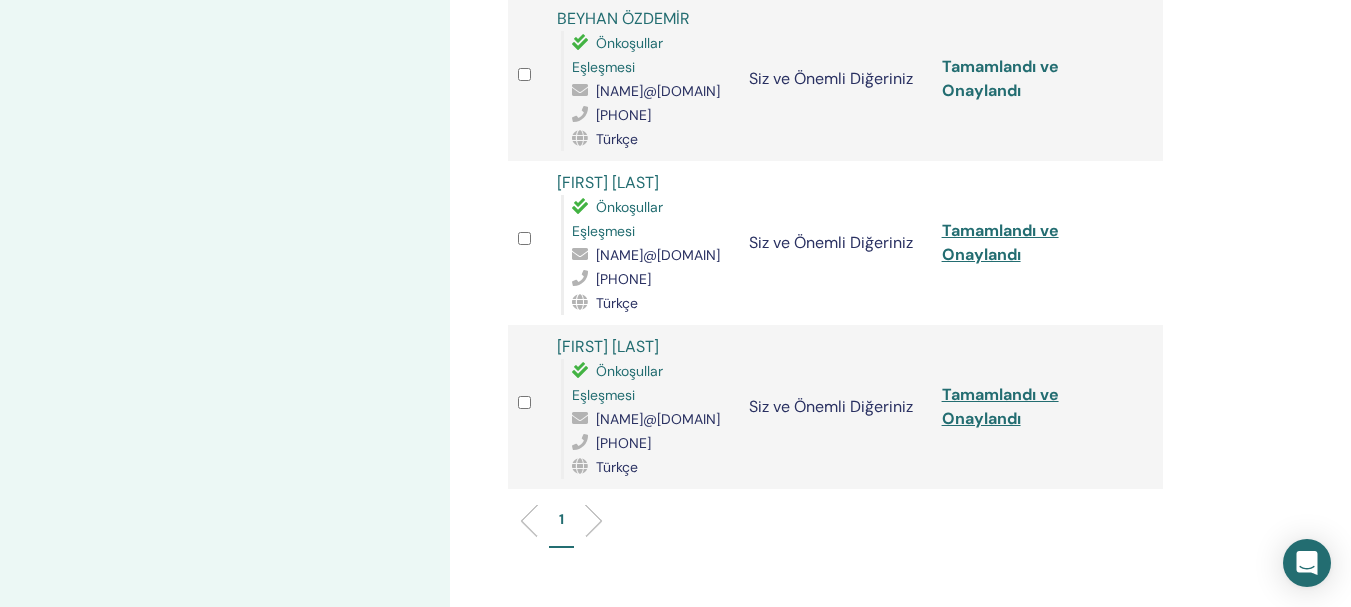 click on "Tamamlandı ve Onaylandı" at bounding box center [1000, 78] 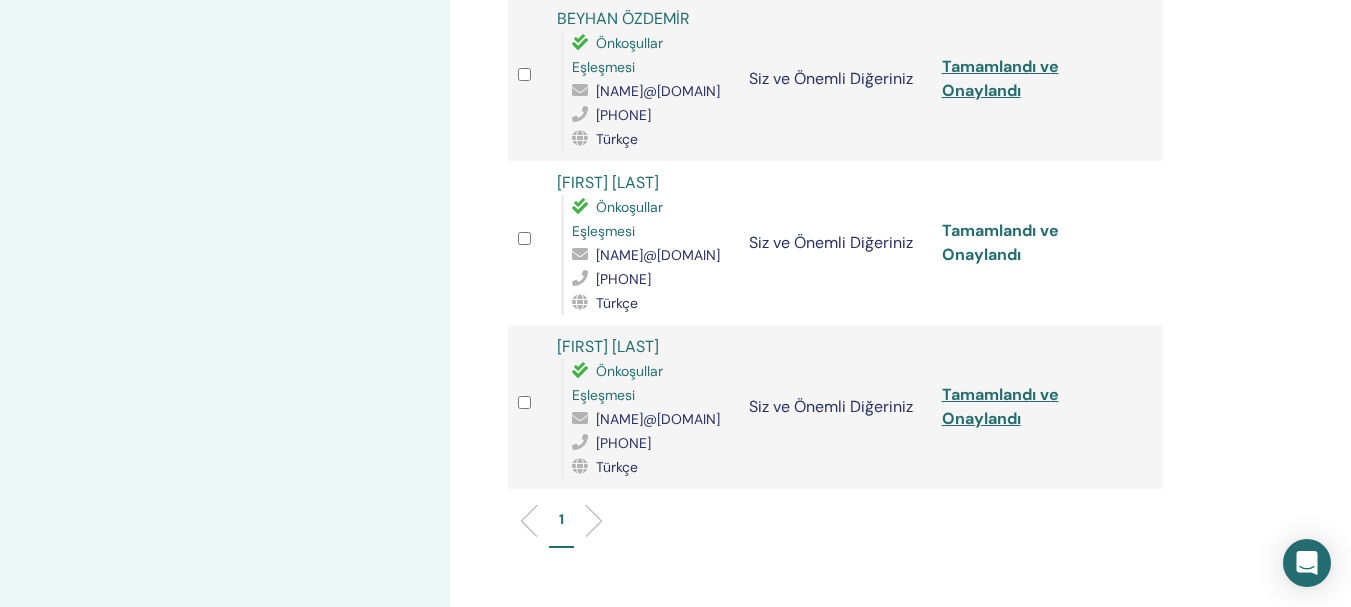click on "Tamamlandı ve Onaylandı" at bounding box center (1000, 242) 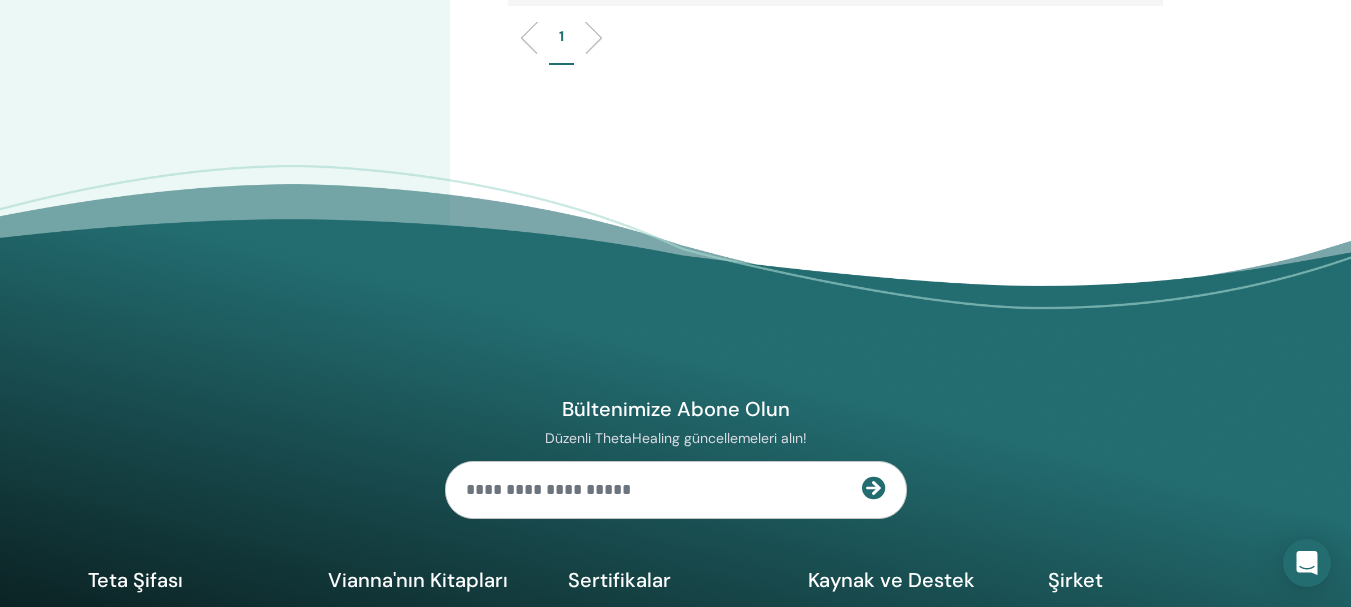 scroll, scrollTop: 2295, scrollLeft: 0, axis: vertical 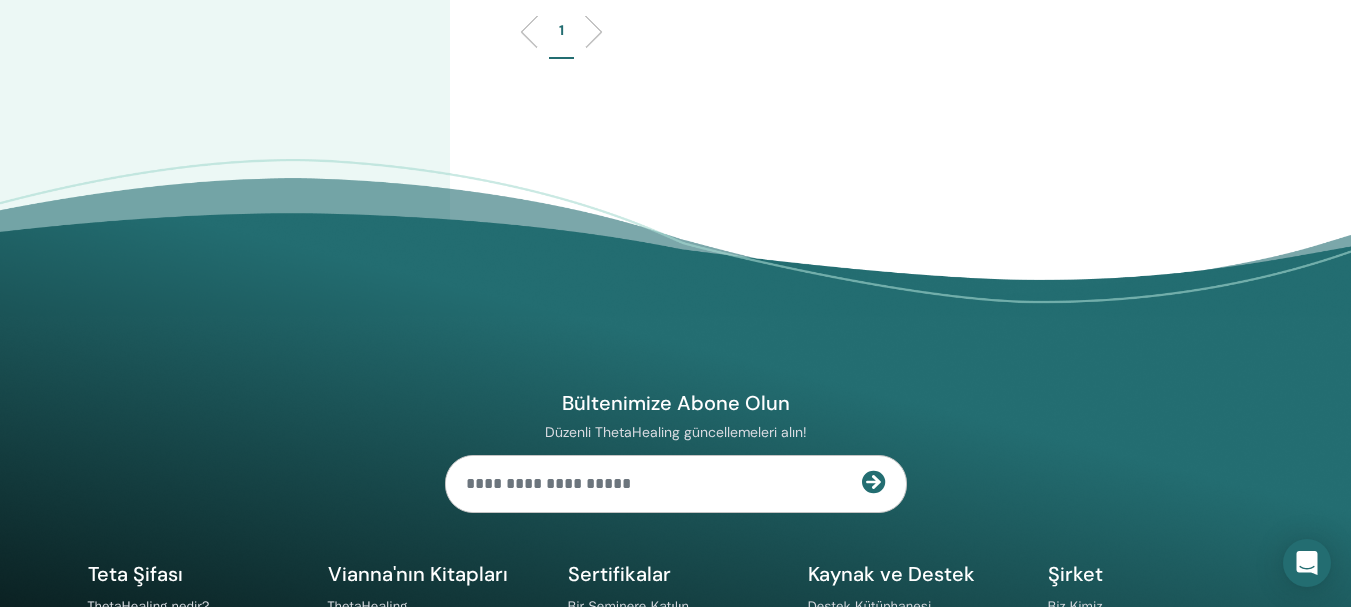 click on "Tamamlandı ve Onaylandı" at bounding box center [1000, -83] 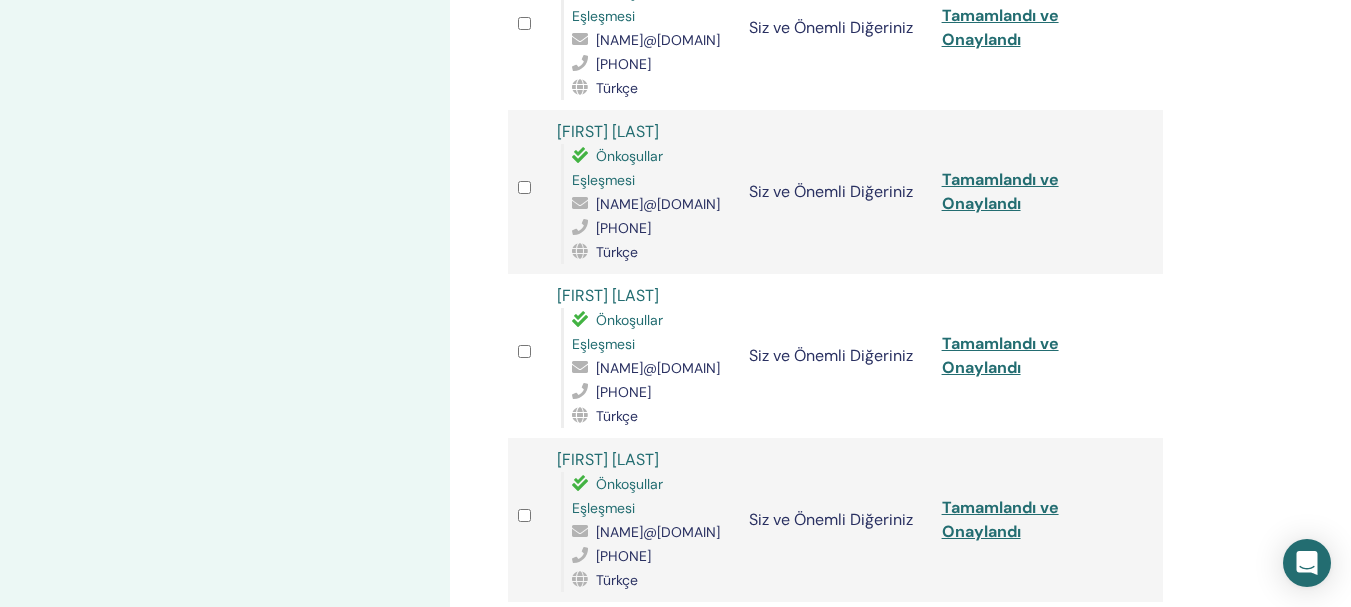 scroll, scrollTop: 0, scrollLeft: 0, axis: both 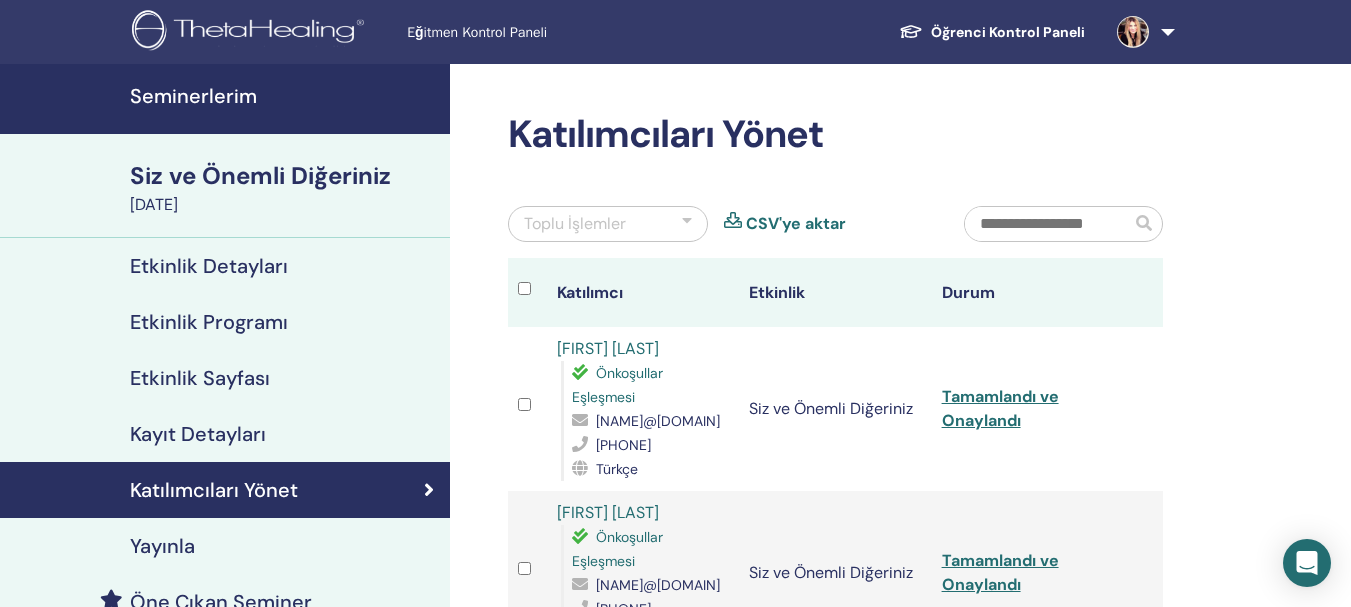 click on "Seminerlerim" at bounding box center (193, 96) 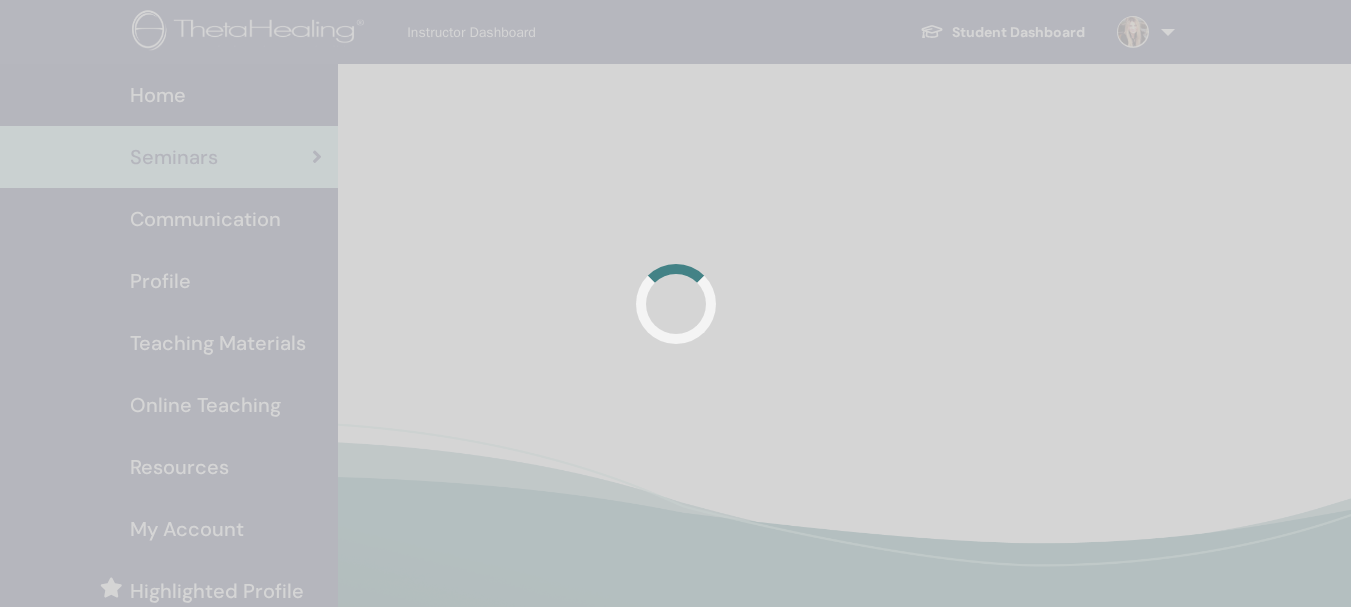 scroll, scrollTop: 0, scrollLeft: 0, axis: both 